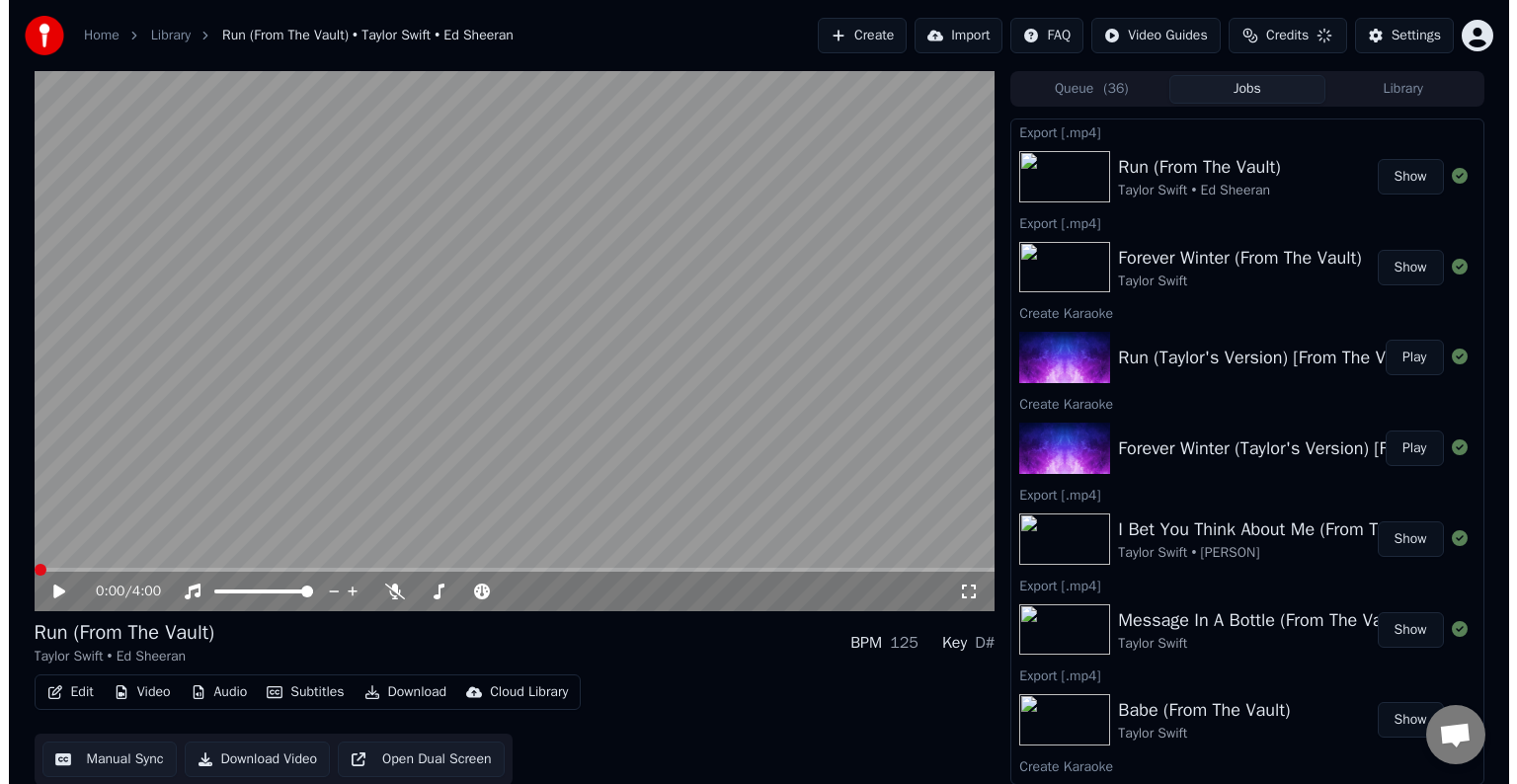 scroll, scrollTop: 0, scrollLeft: 0, axis: both 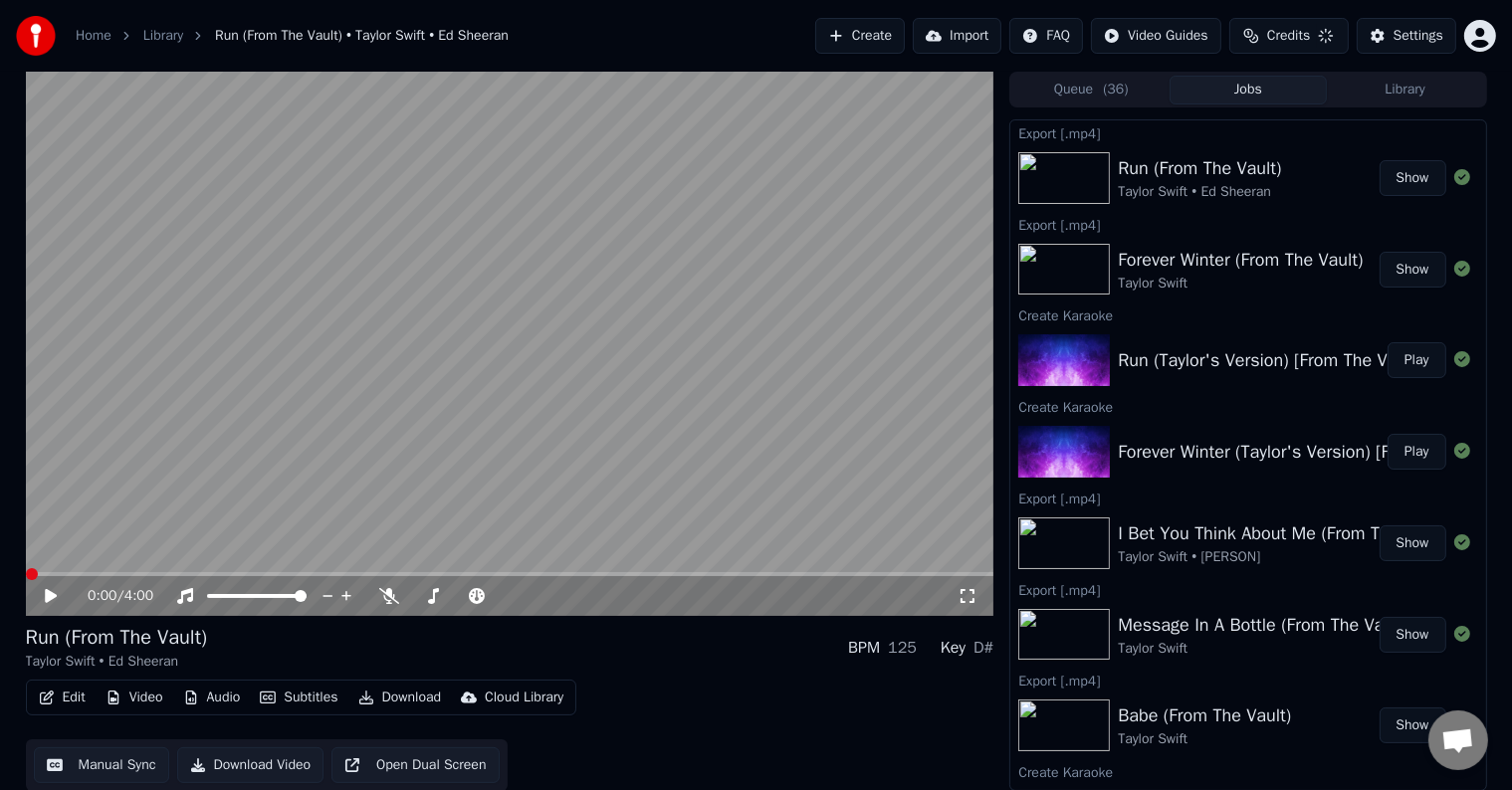 click on "Create" at bounding box center (860, 36) 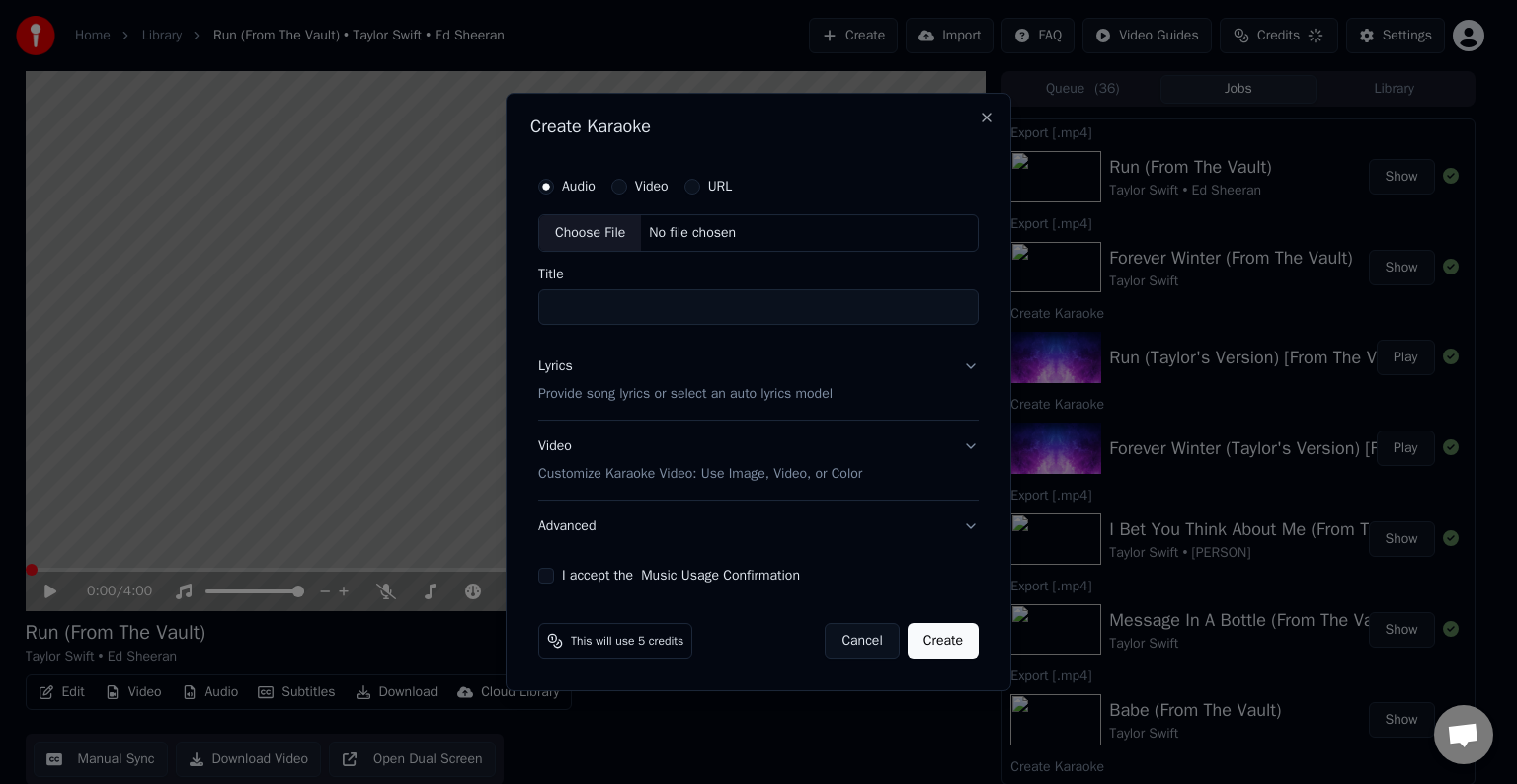 click on "Choose File" at bounding box center (590, 233) 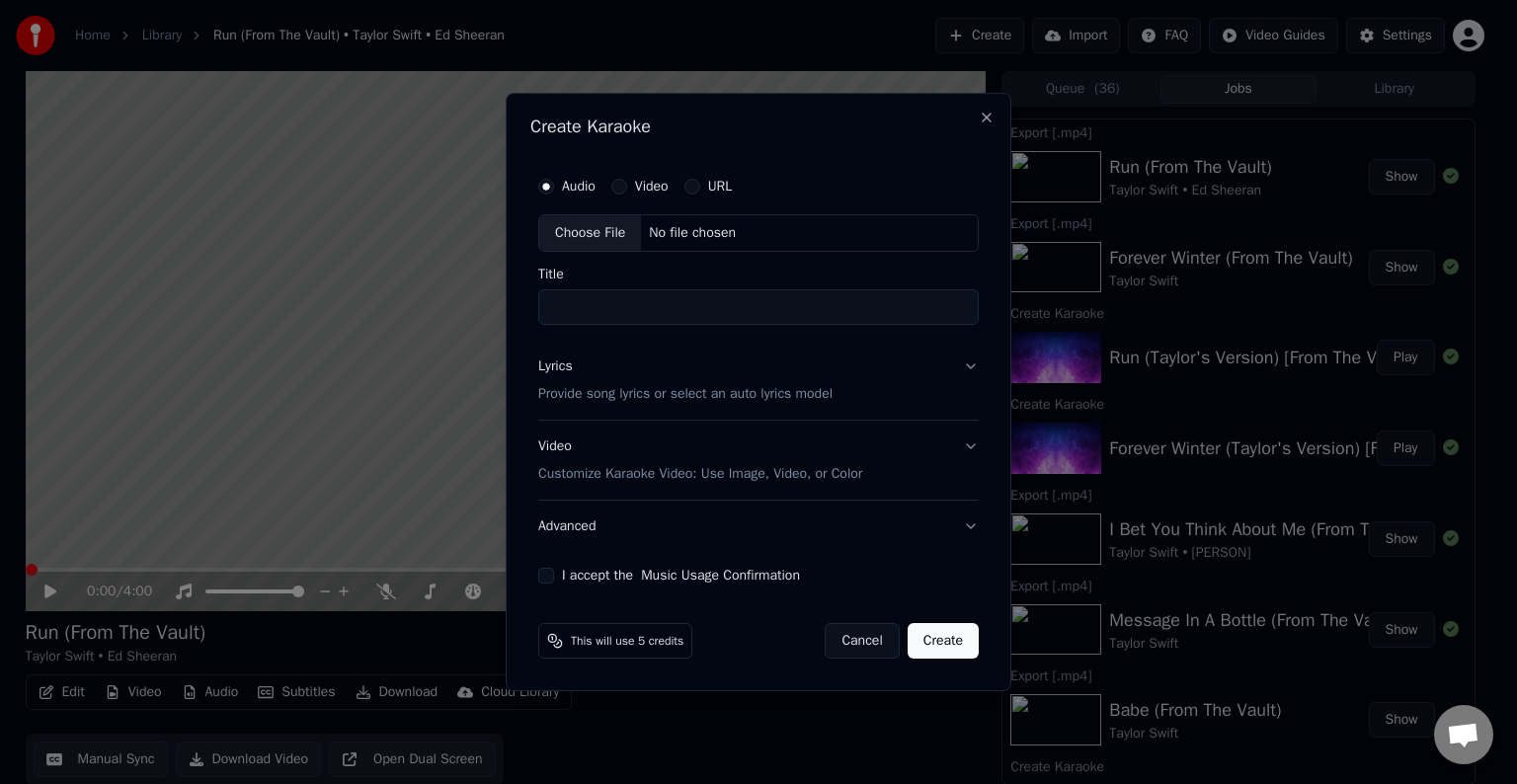 click on "Lyrics Provide song lyrics or select an auto lyrics model" at bounding box center (758, 380) 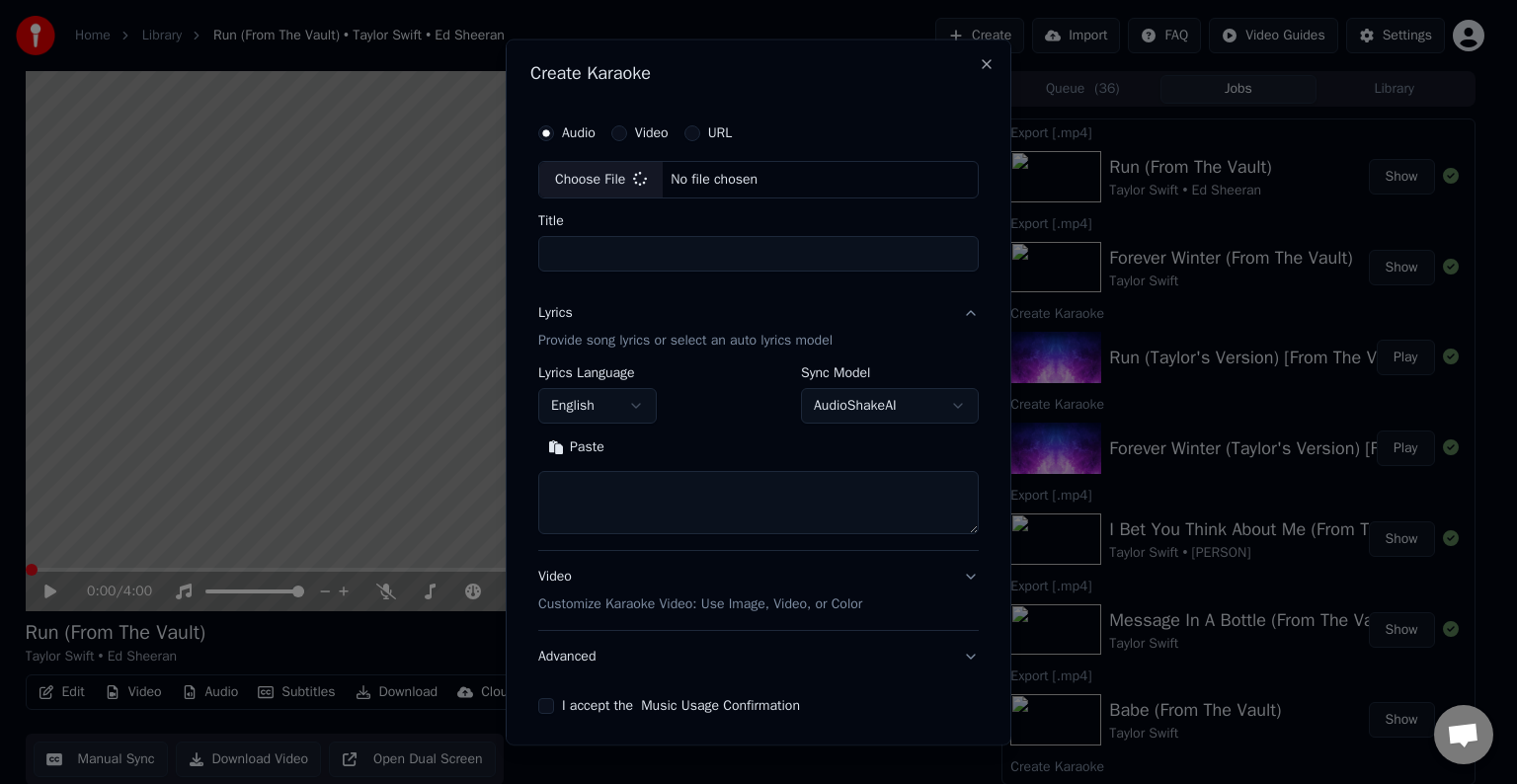 click at bounding box center [758, 503] 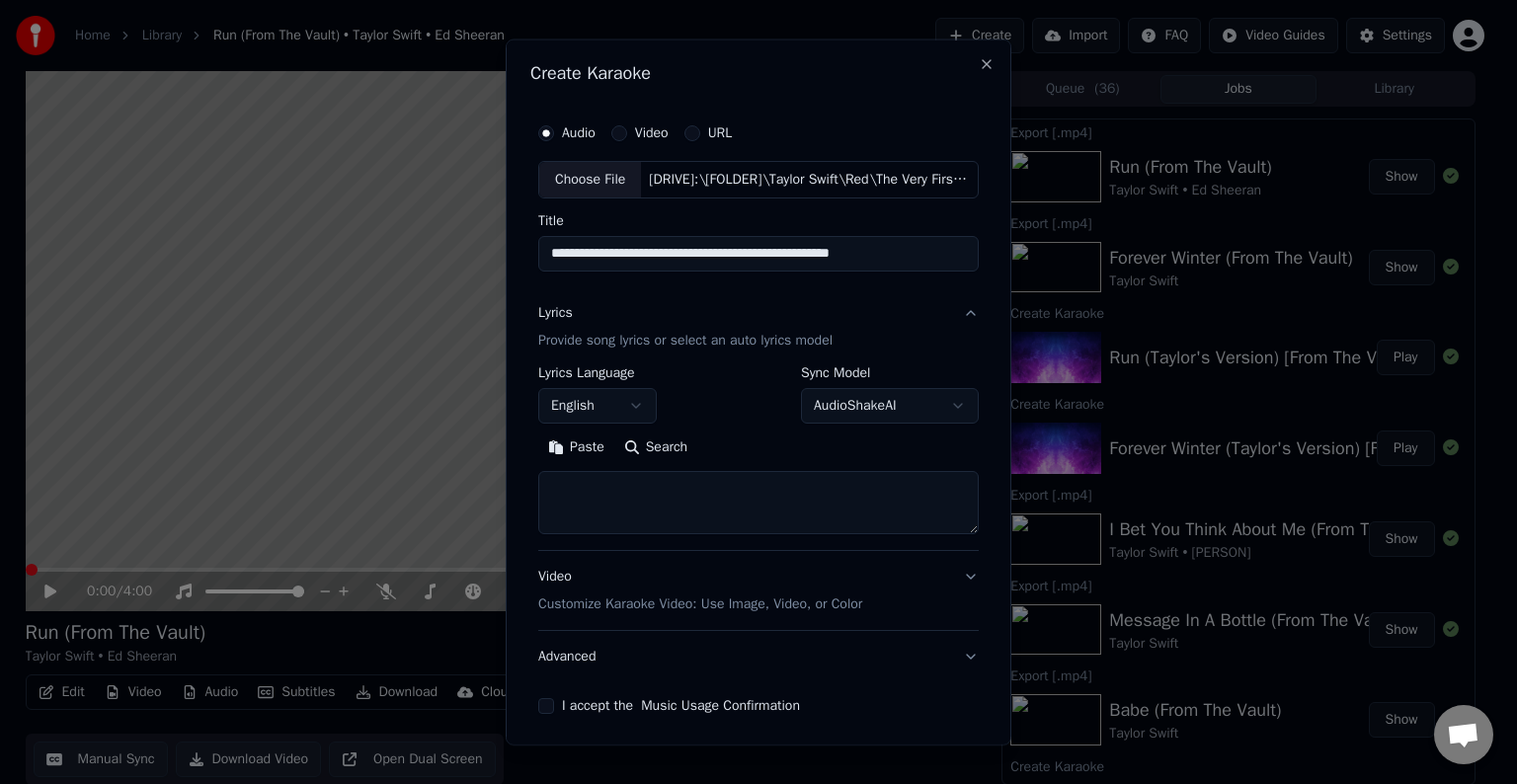 paste on "**********" 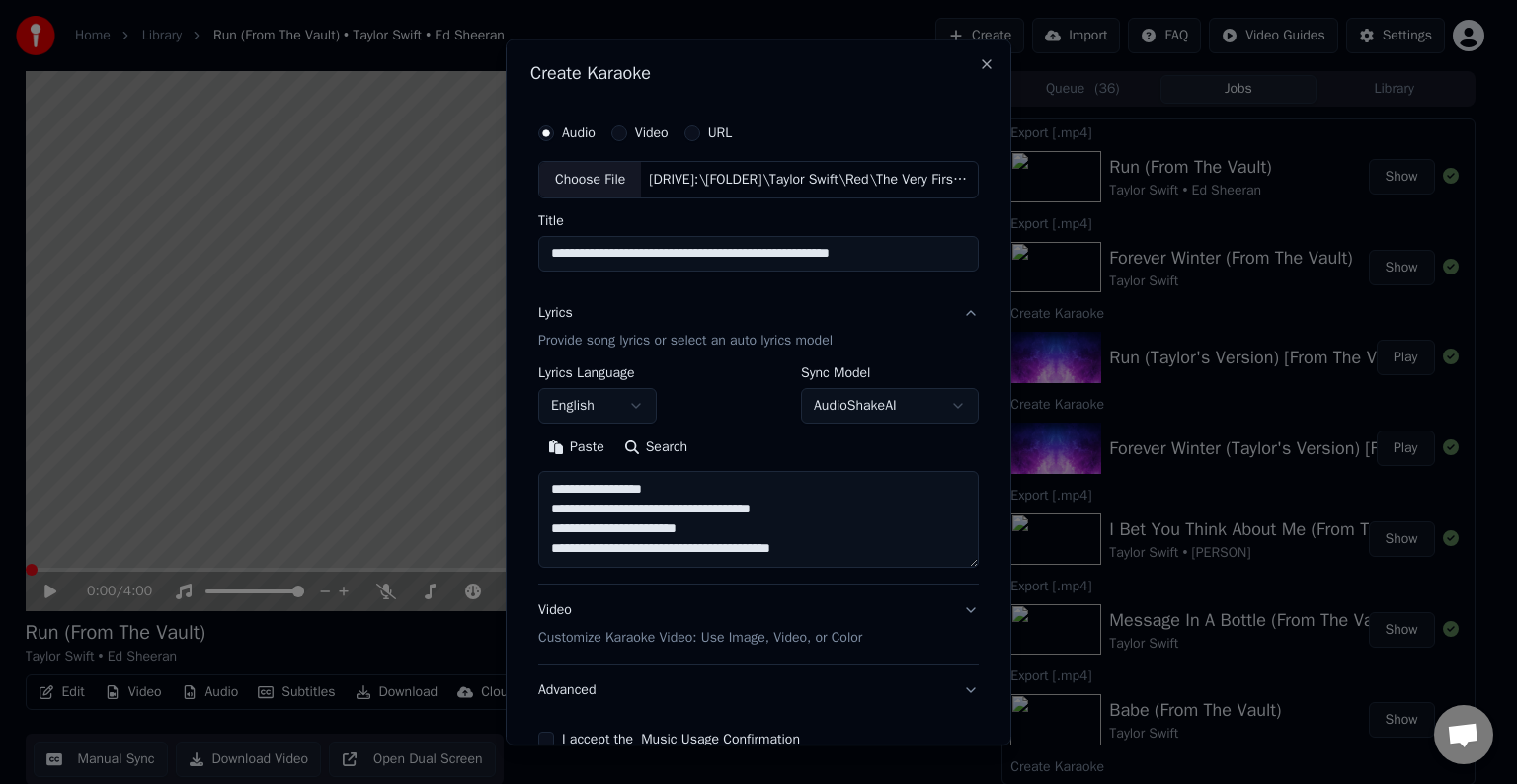 scroll, scrollTop: 43, scrollLeft: 0, axis: vertical 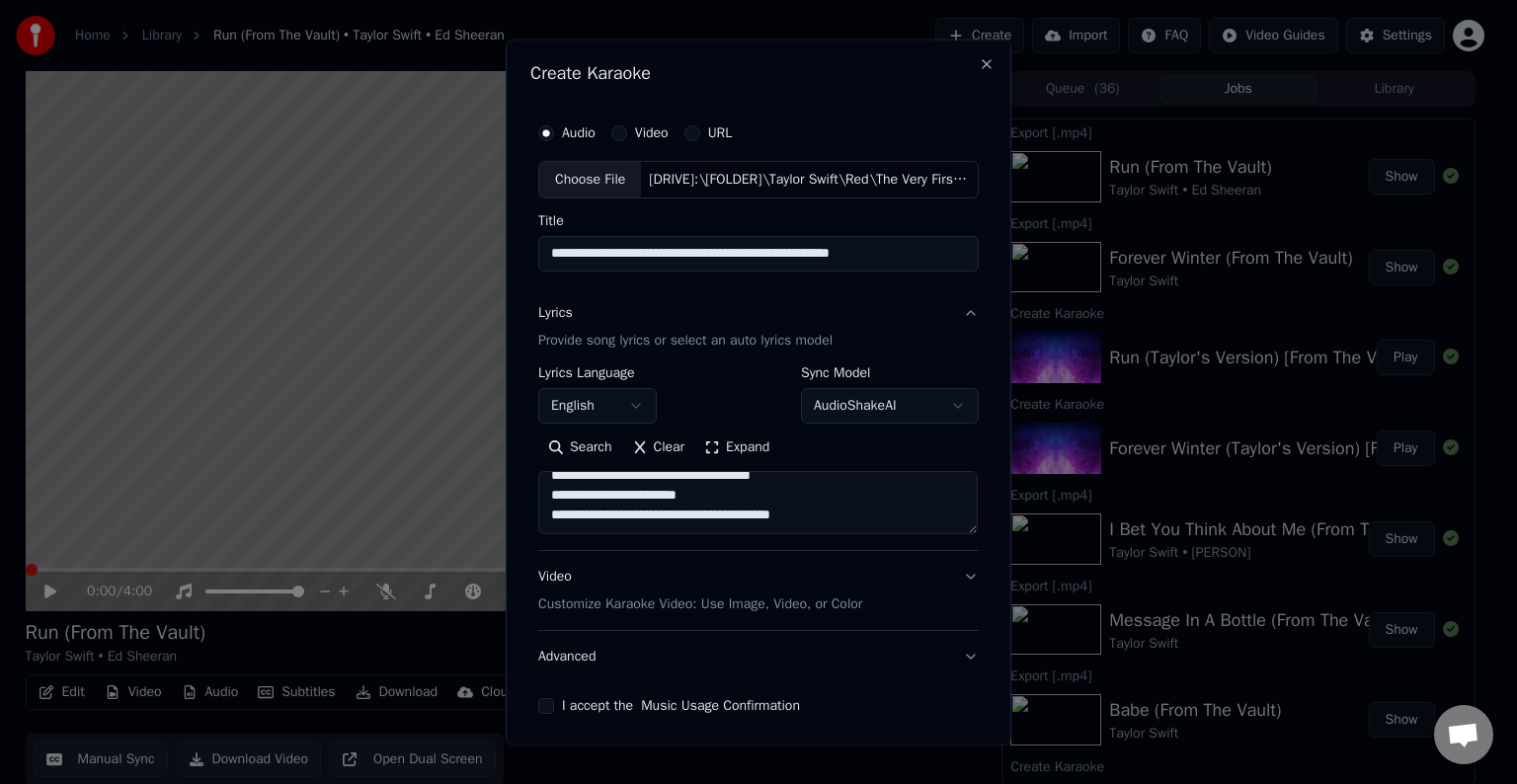 paste on "**********" 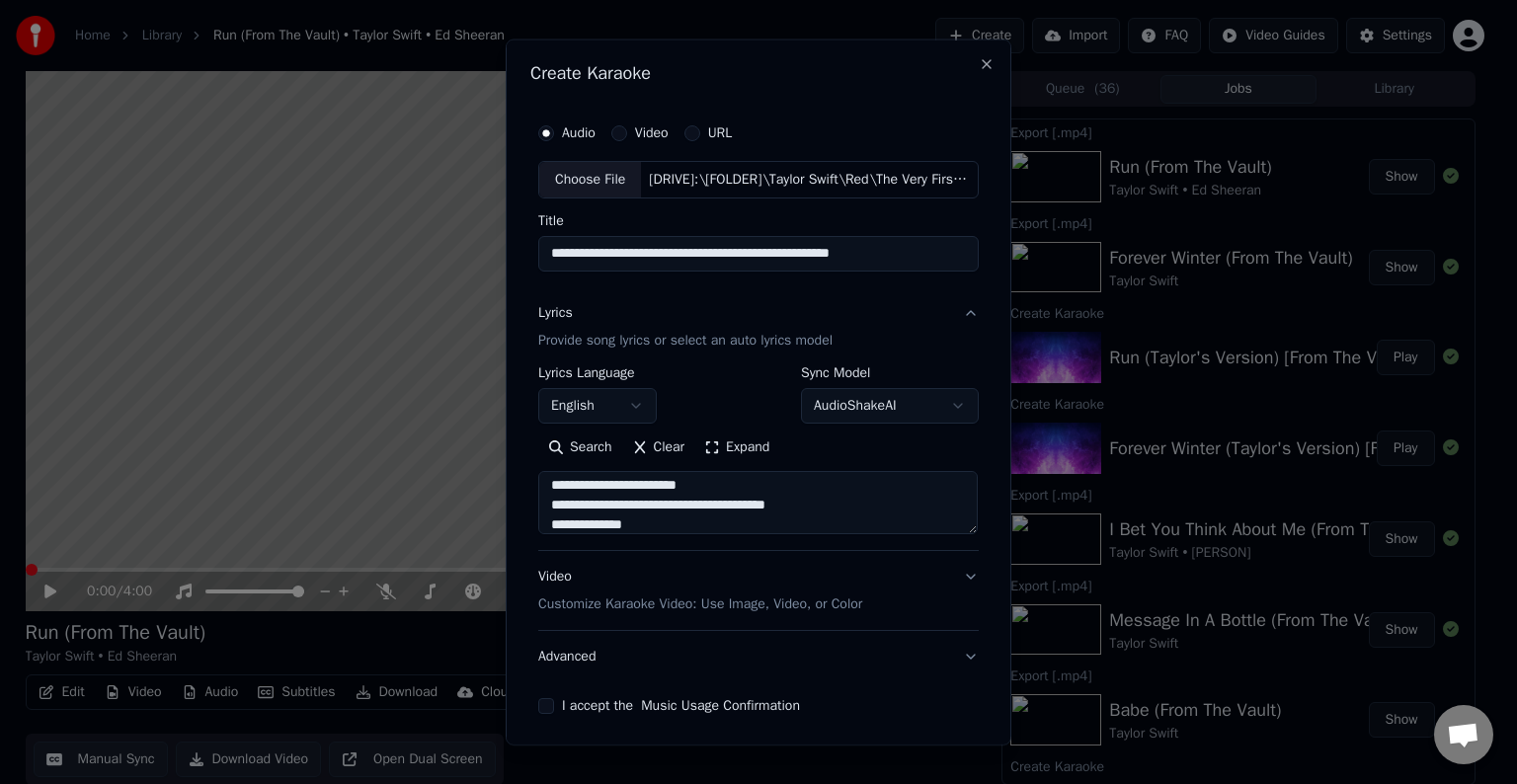 scroll, scrollTop: 201, scrollLeft: 0, axis: vertical 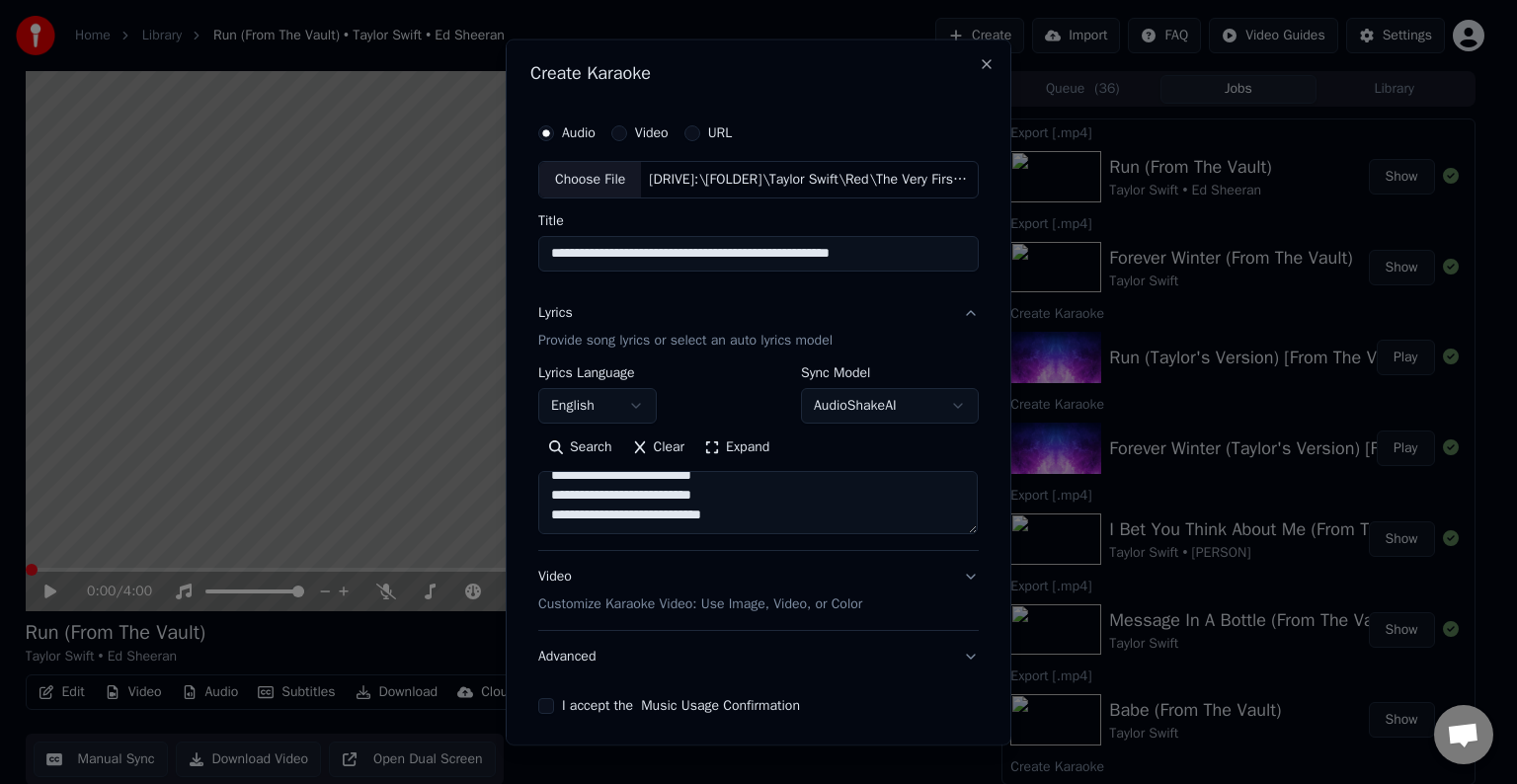 paste on "**********" 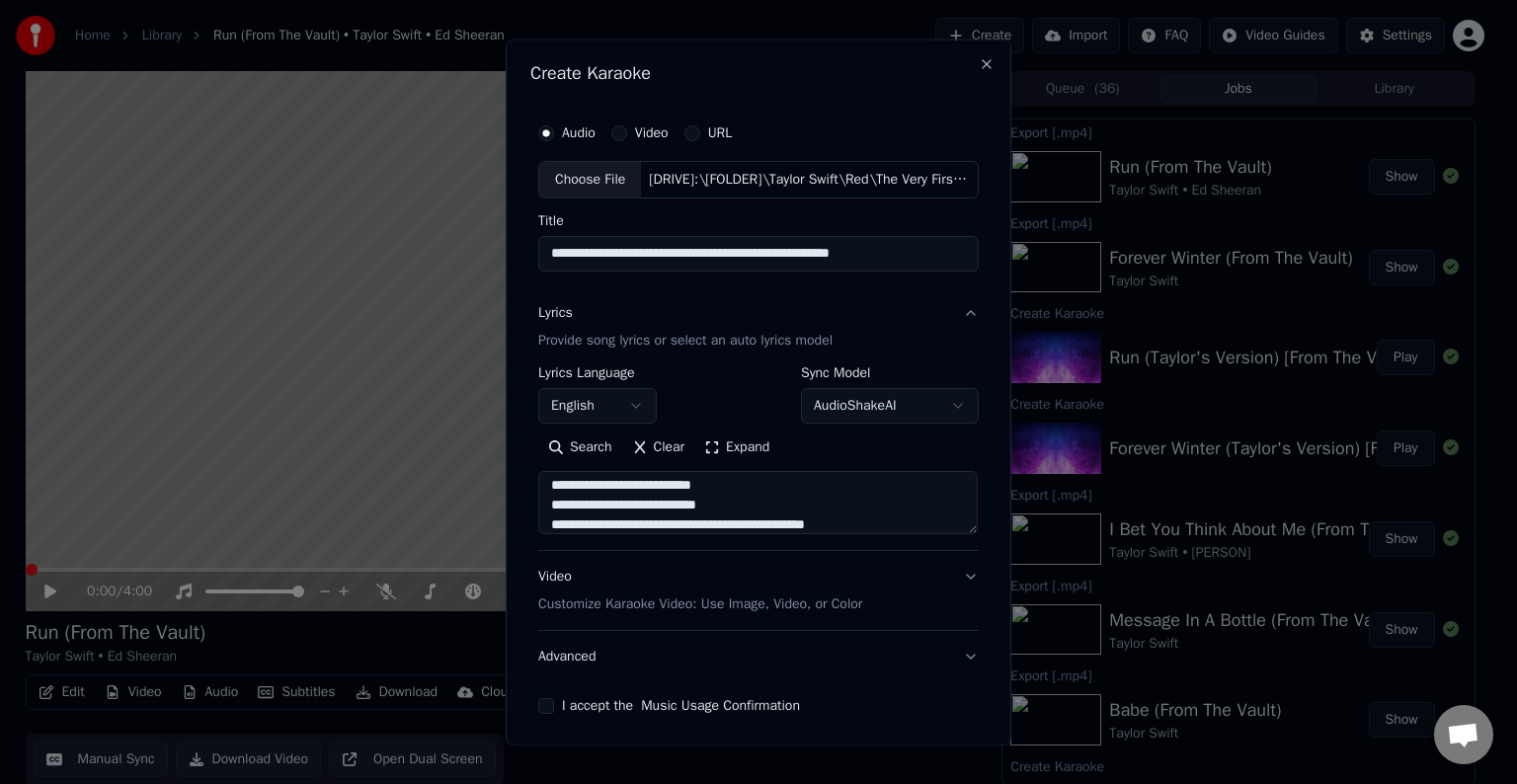 scroll, scrollTop: 280, scrollLeft: 0, axis: vertical 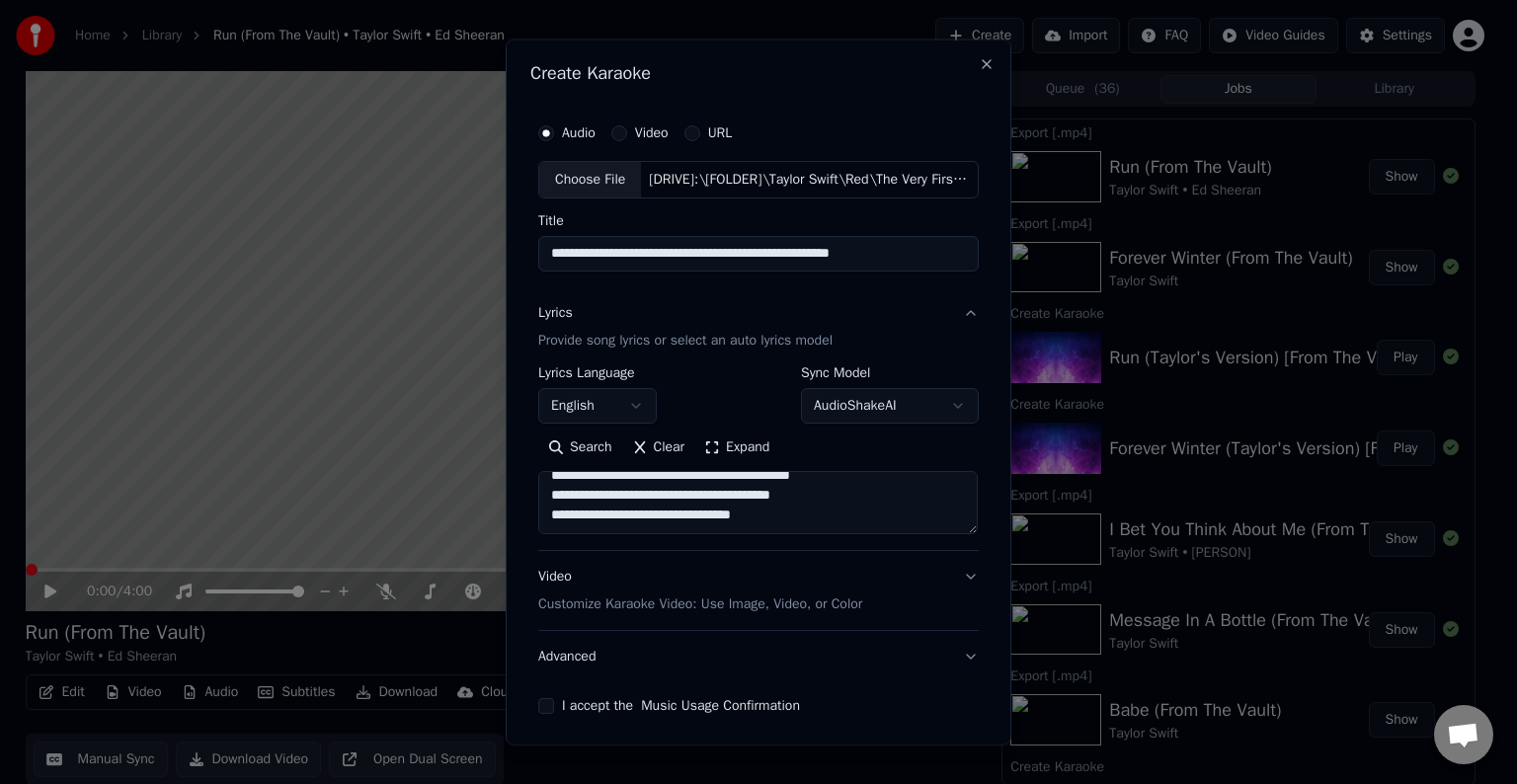 paste on "**********" 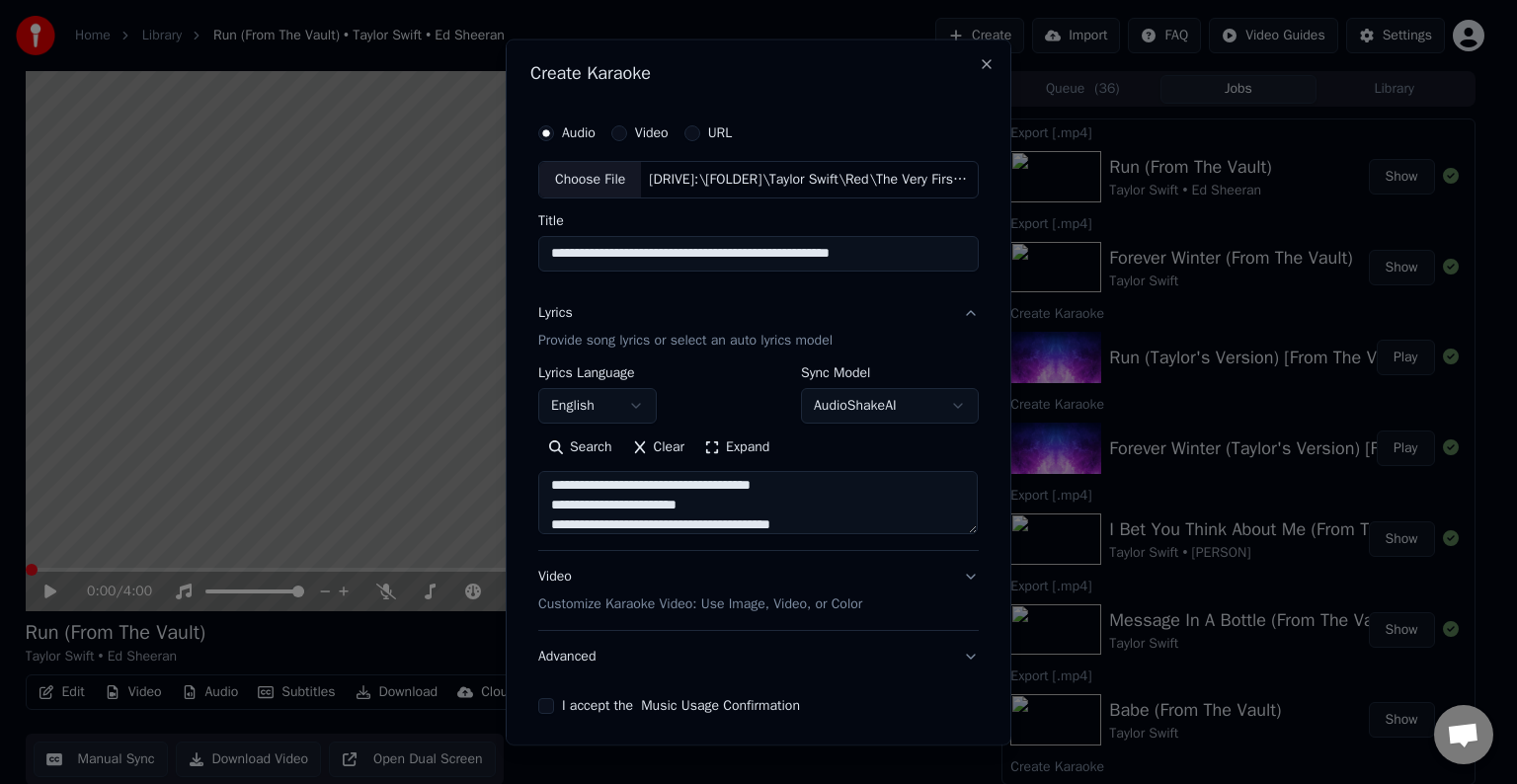 scroll, scrollTop: 359, scrollLeft: 0, axis: vertical 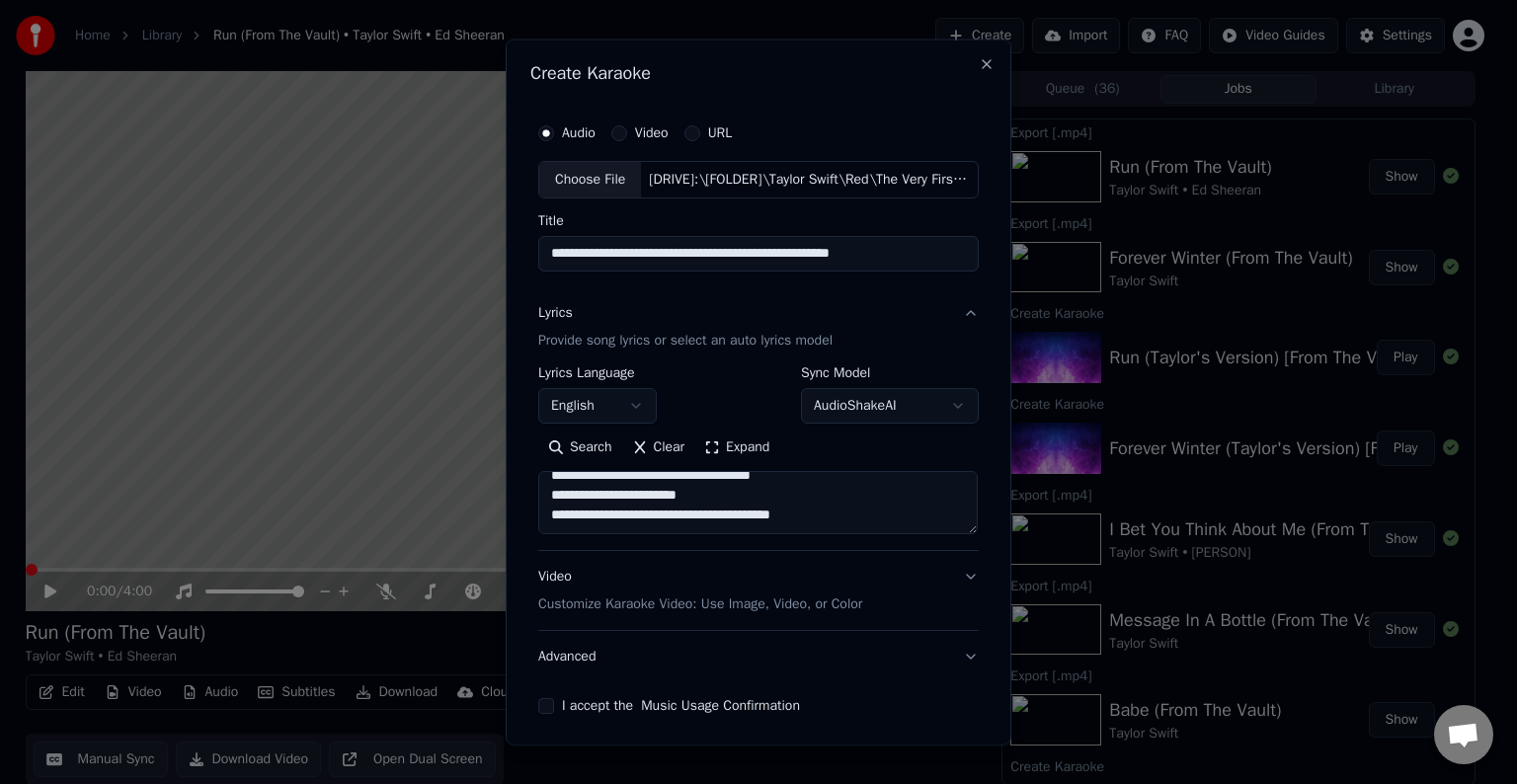 paste on "**********" 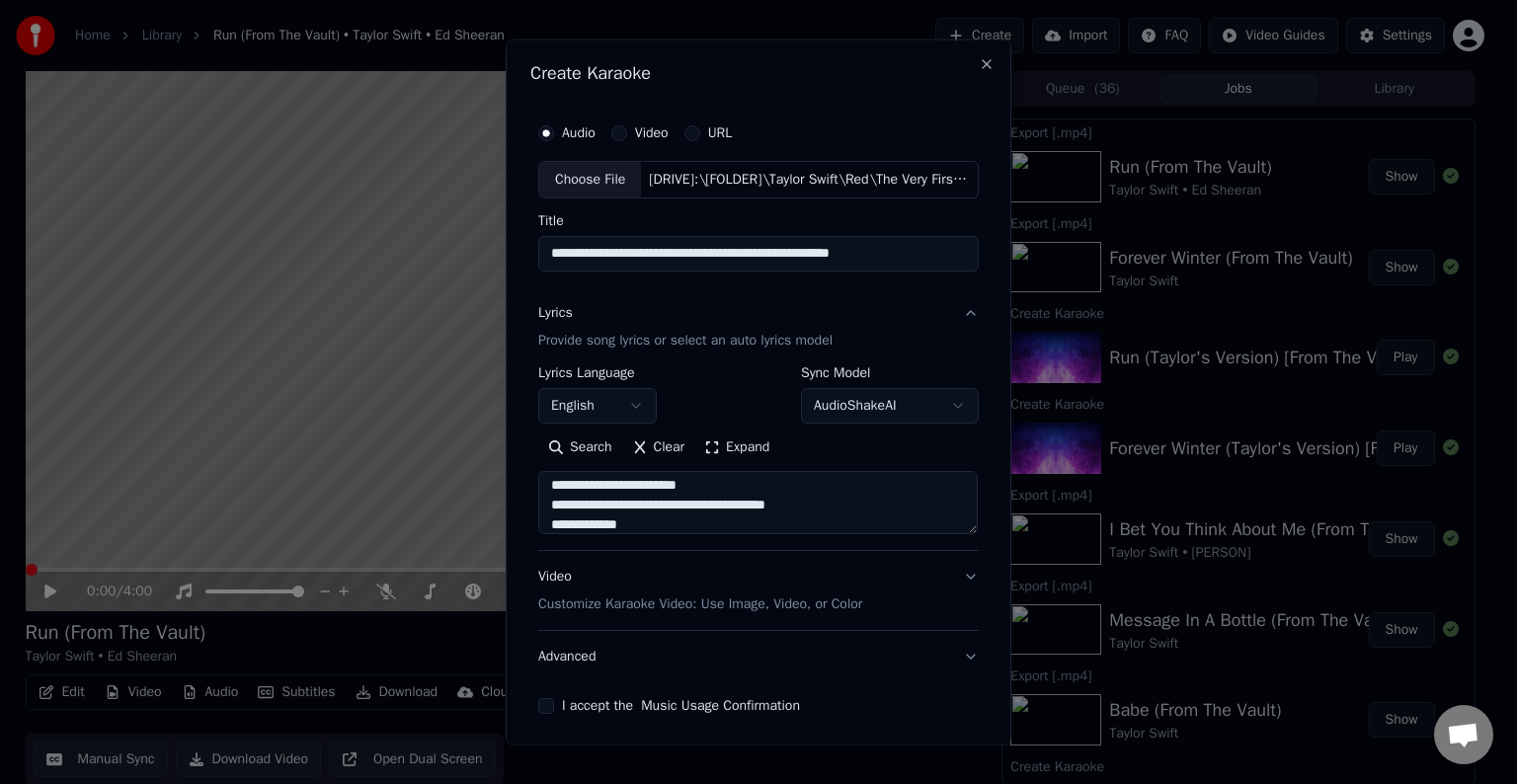 scroll, scrollTop: 517, scrollLeft: 0, axis: vertical 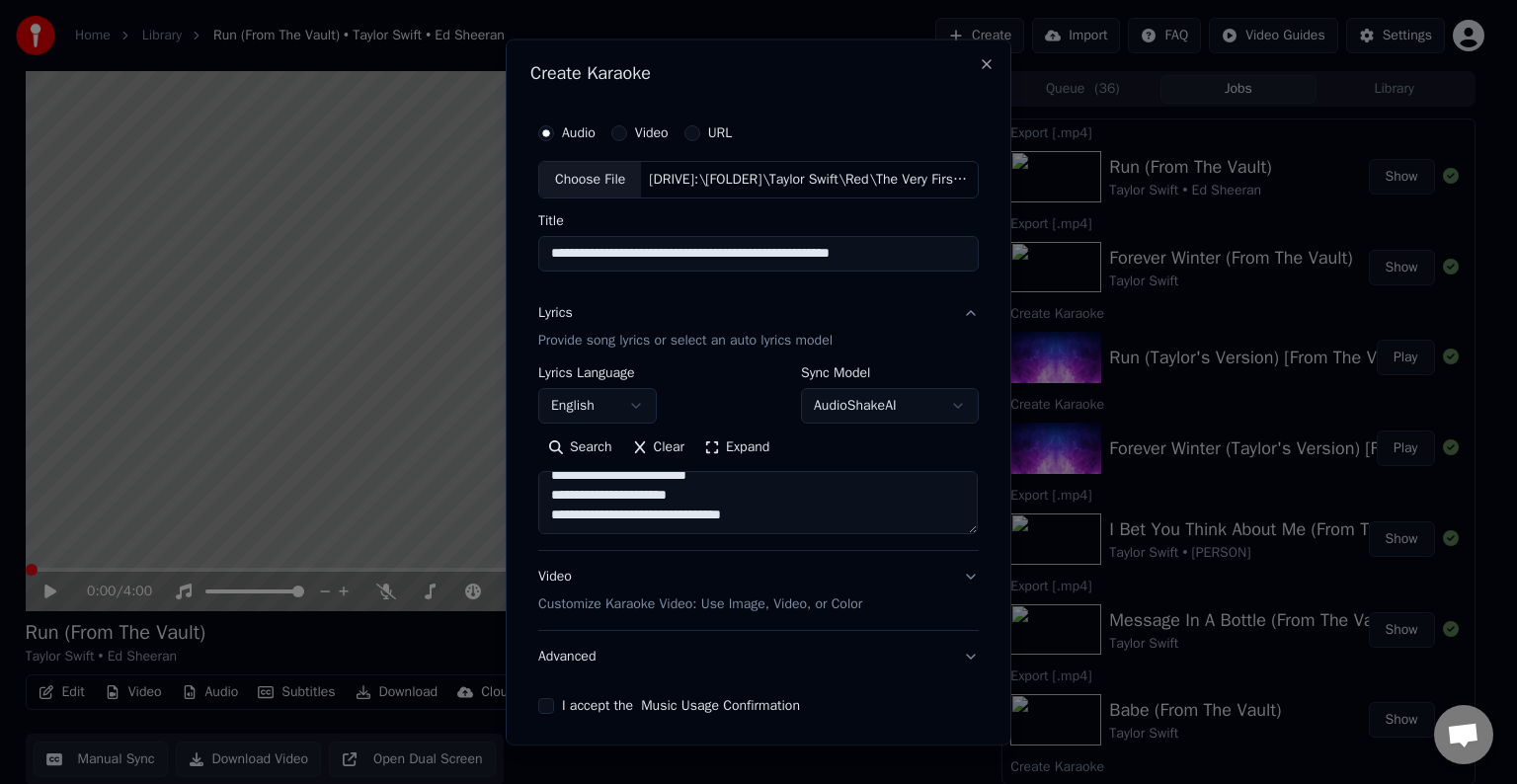 paste on "**********" 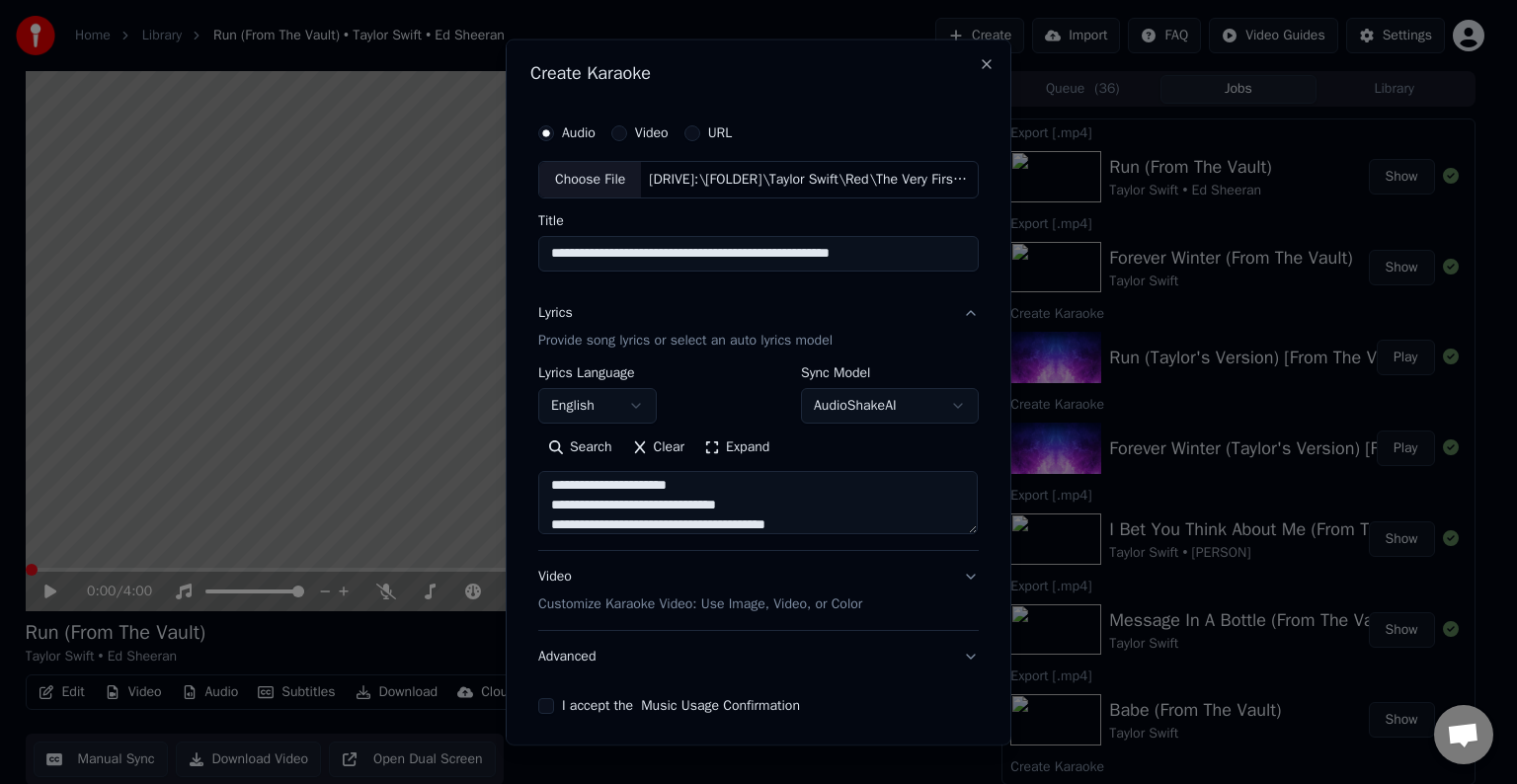 scroll, scrollTop: 596, scrollLeft: 0, axis: vertical 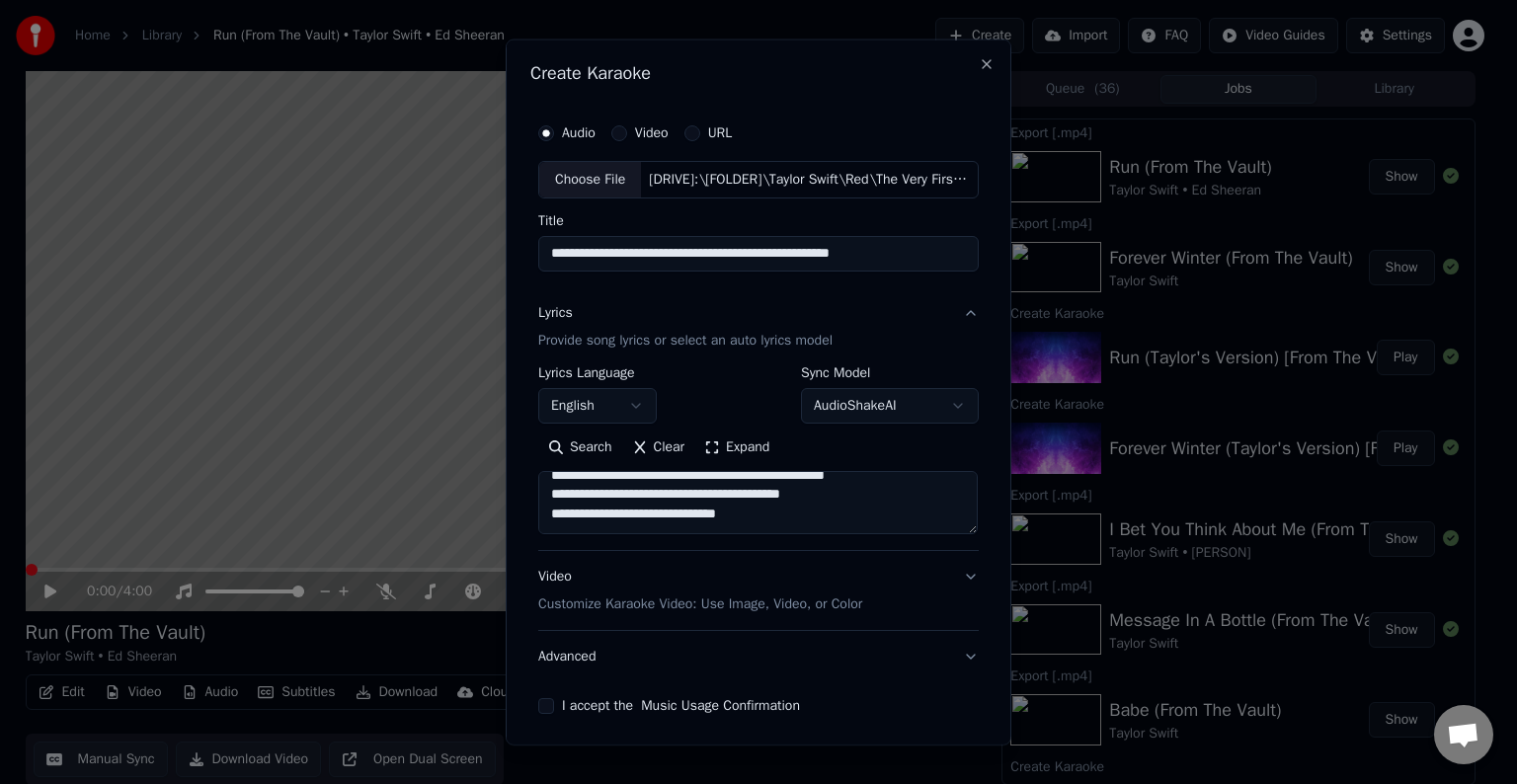 paste on "**********" 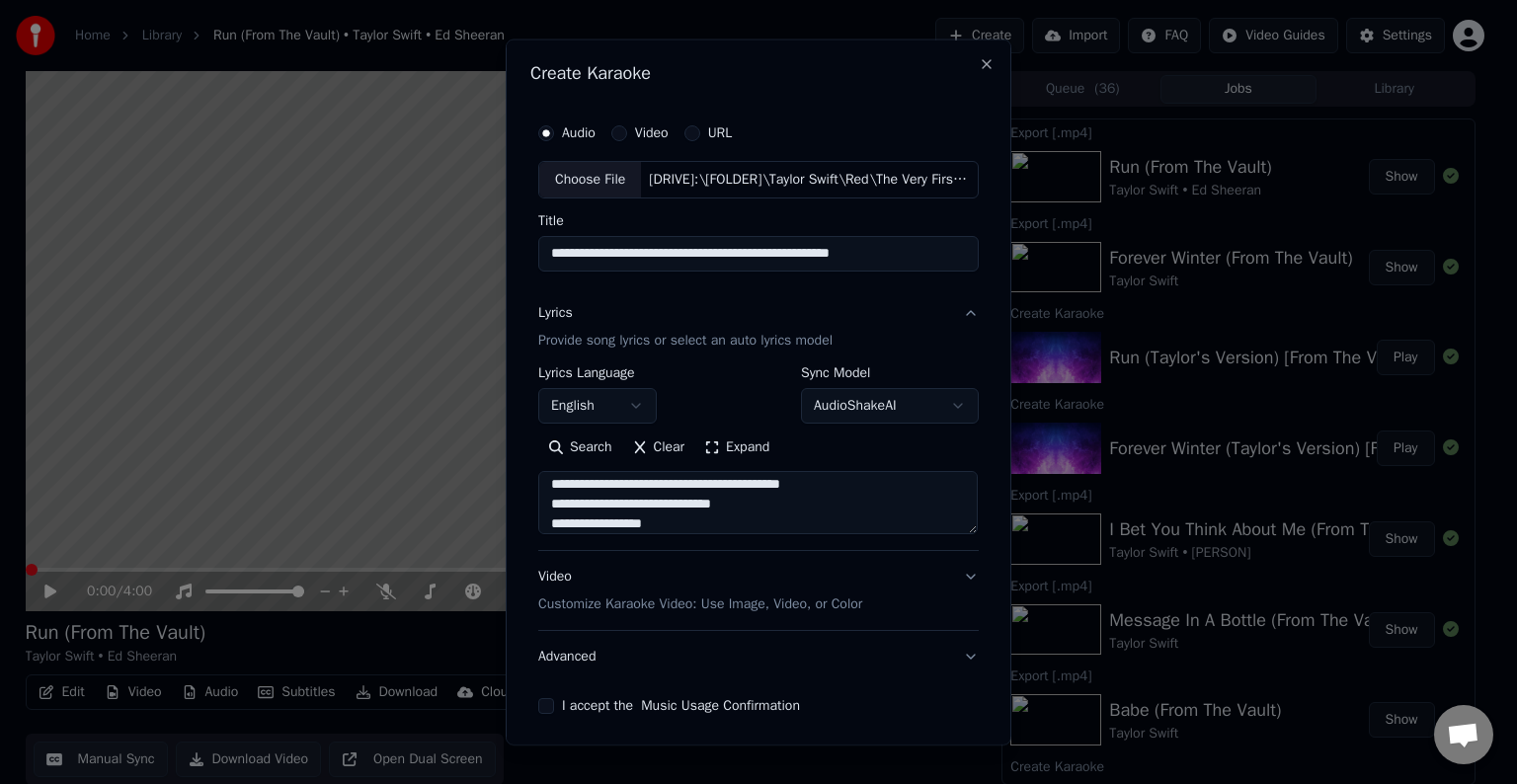 scroll, scrollTop: 675, scrollLeft: 0, axis: vertical 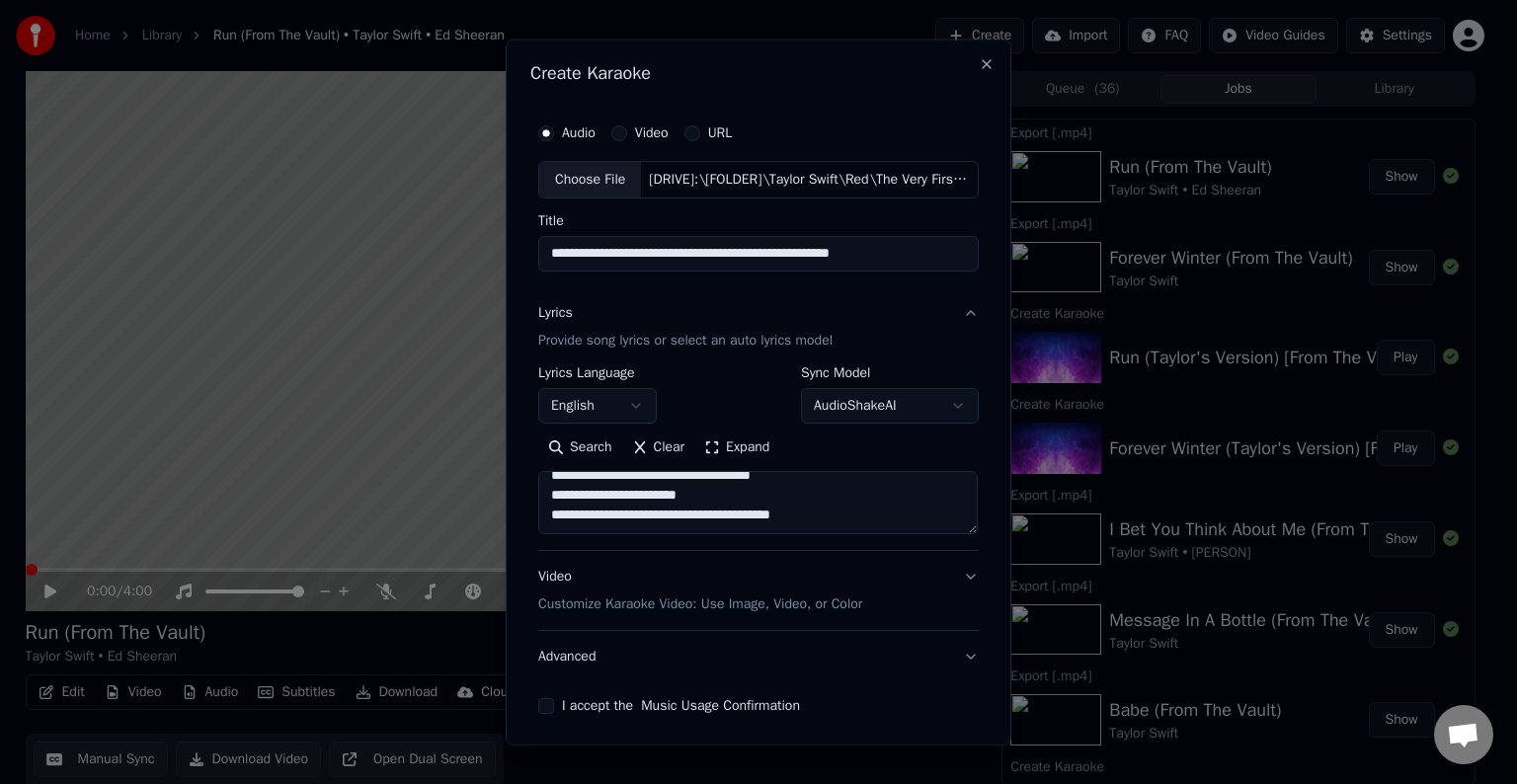 paste on "**********" 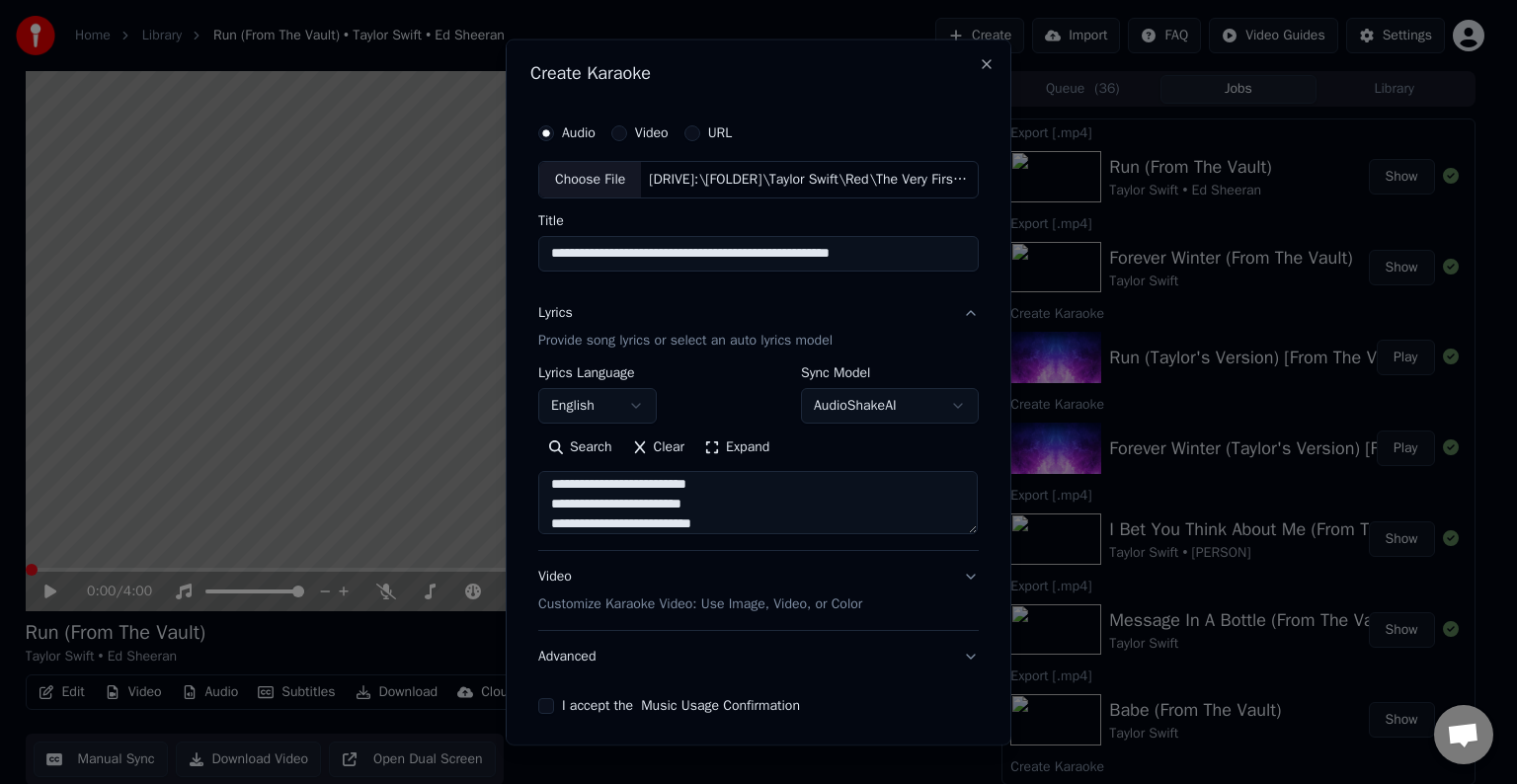 scroll, scrollTop: 754, scrollLeft: 0, axis: vertical 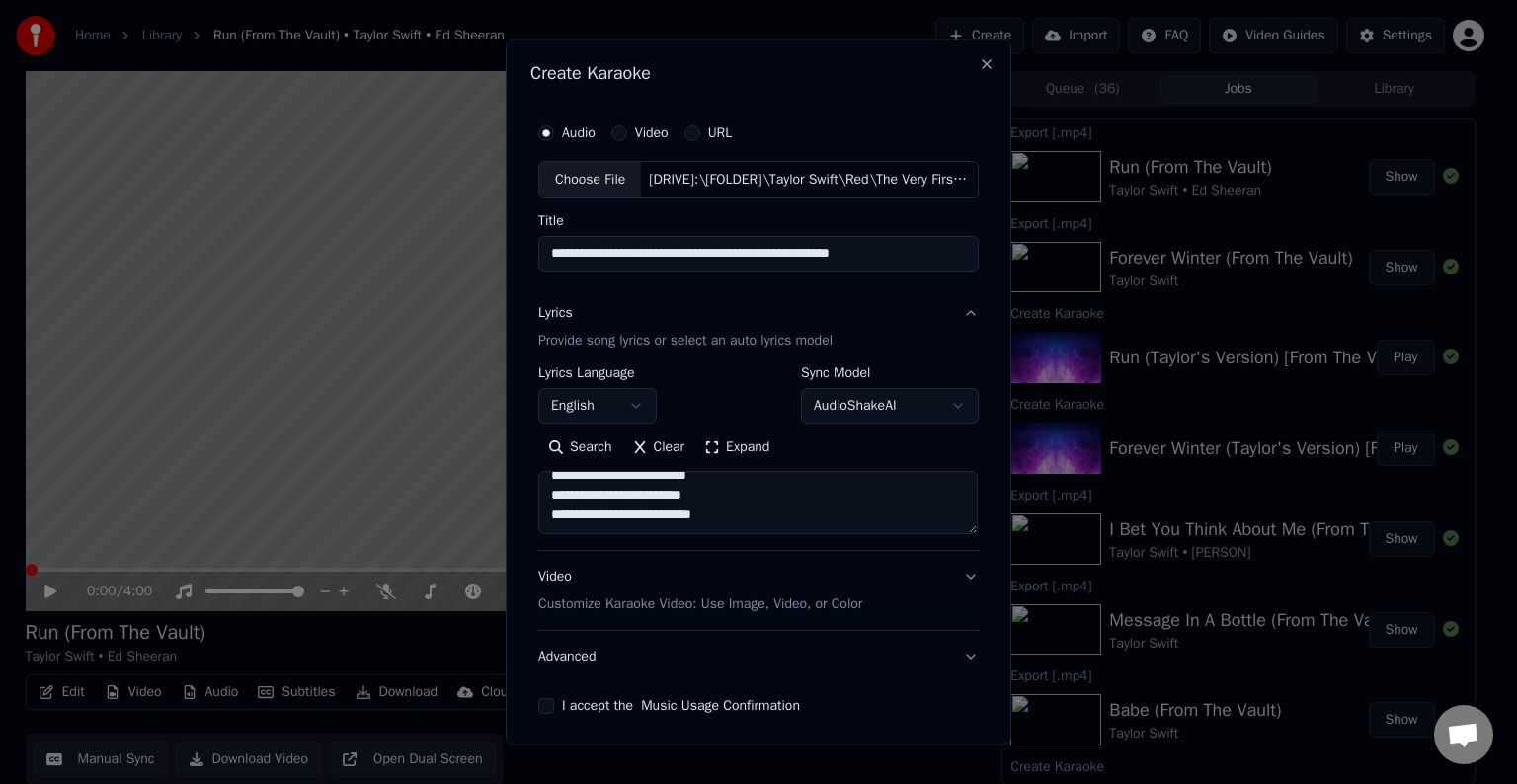 paste on "**********" 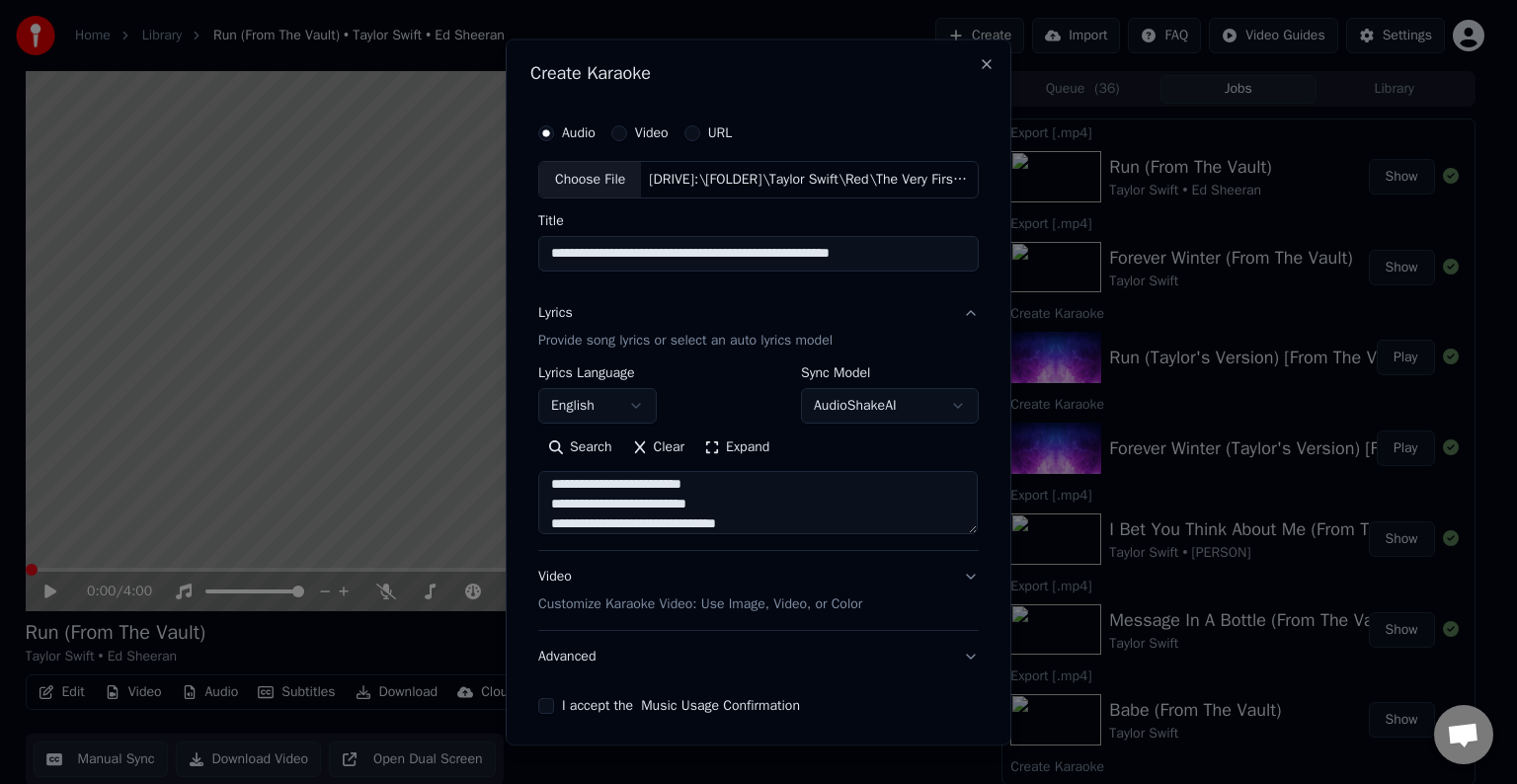 scroll, scrollTop: 833, scrollLeft: 0, axis: vertical 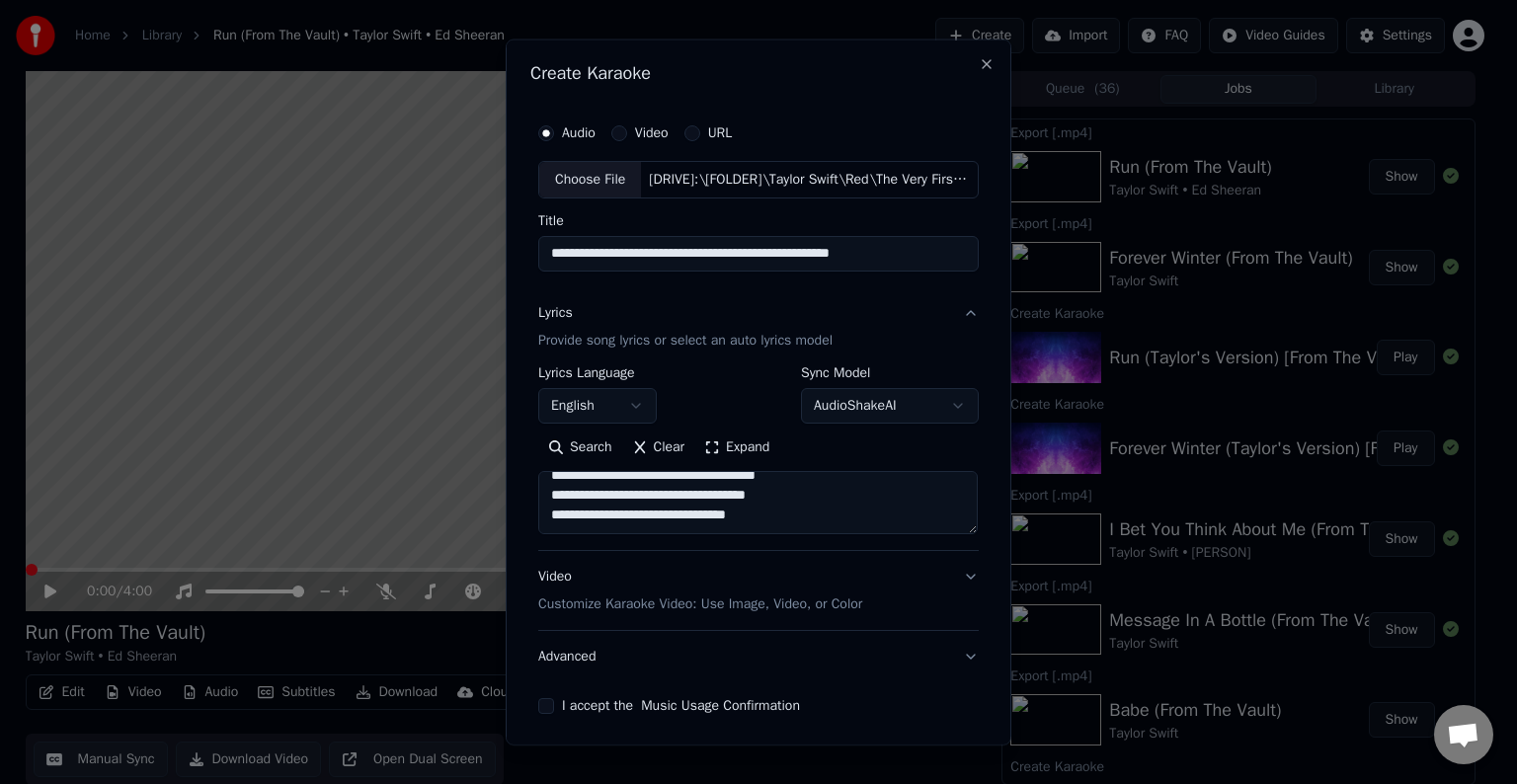 paste on "**********" 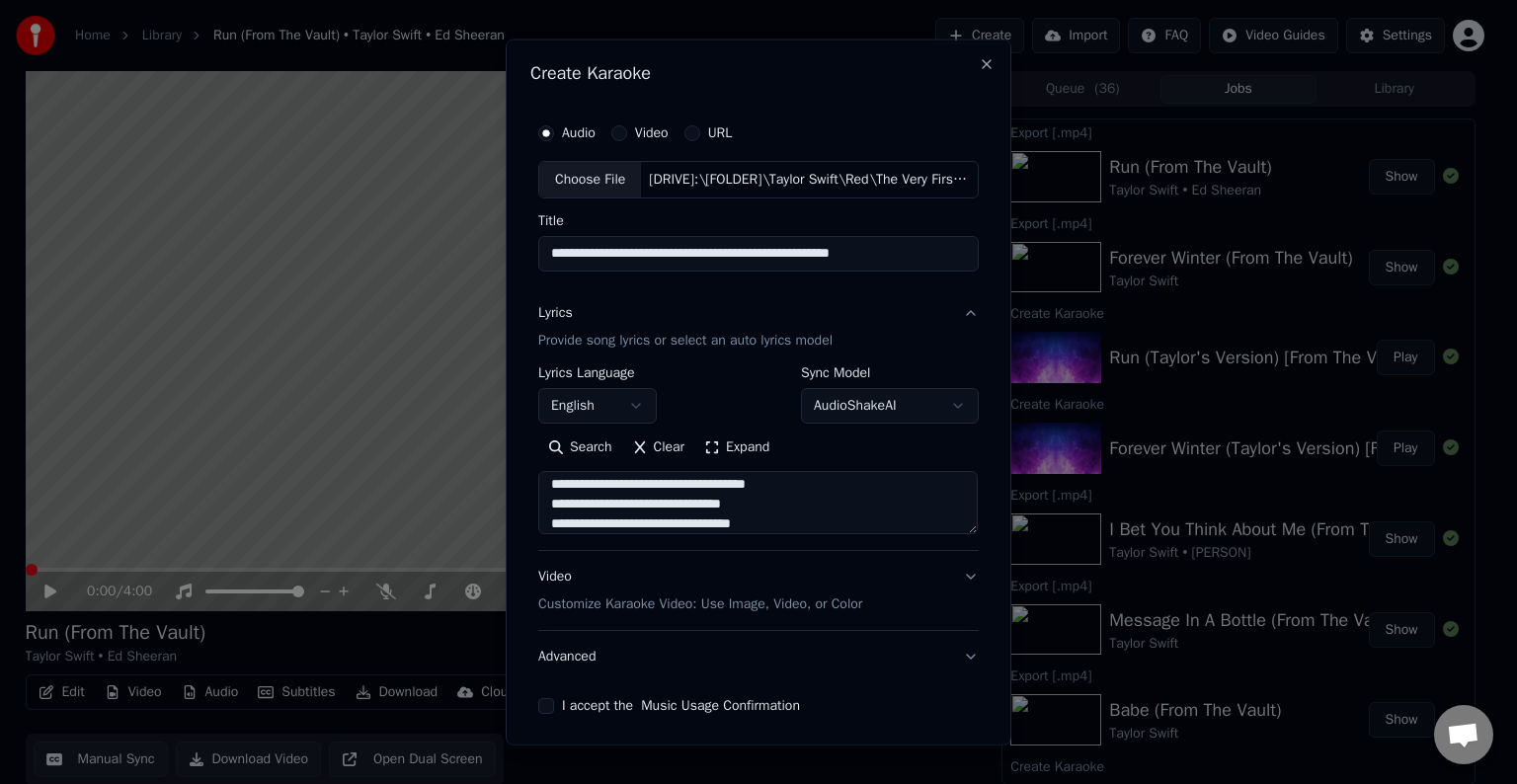 scroll, scrollTop: 893, scrollLeft: 0, axis: vertical 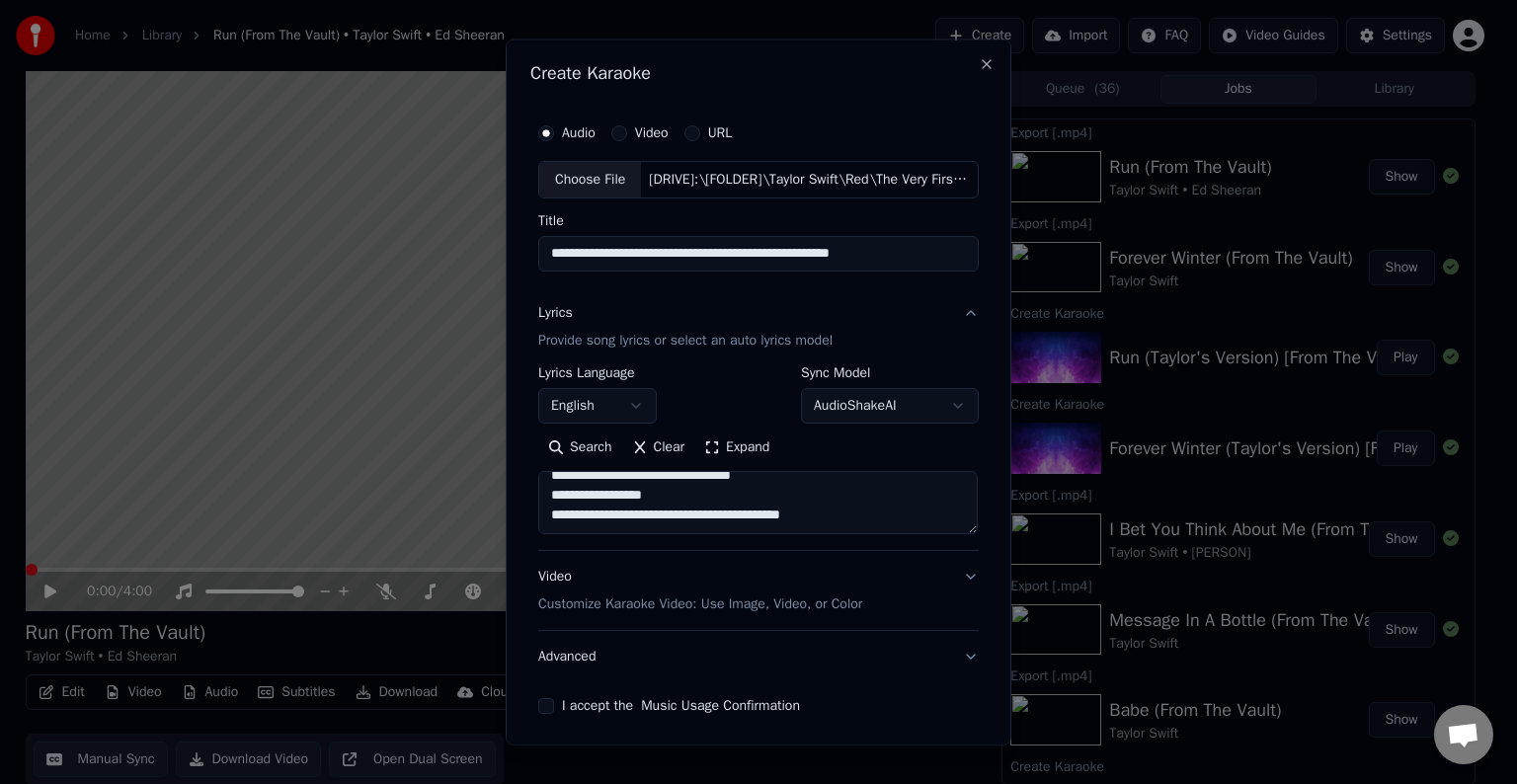 paste on "**********" 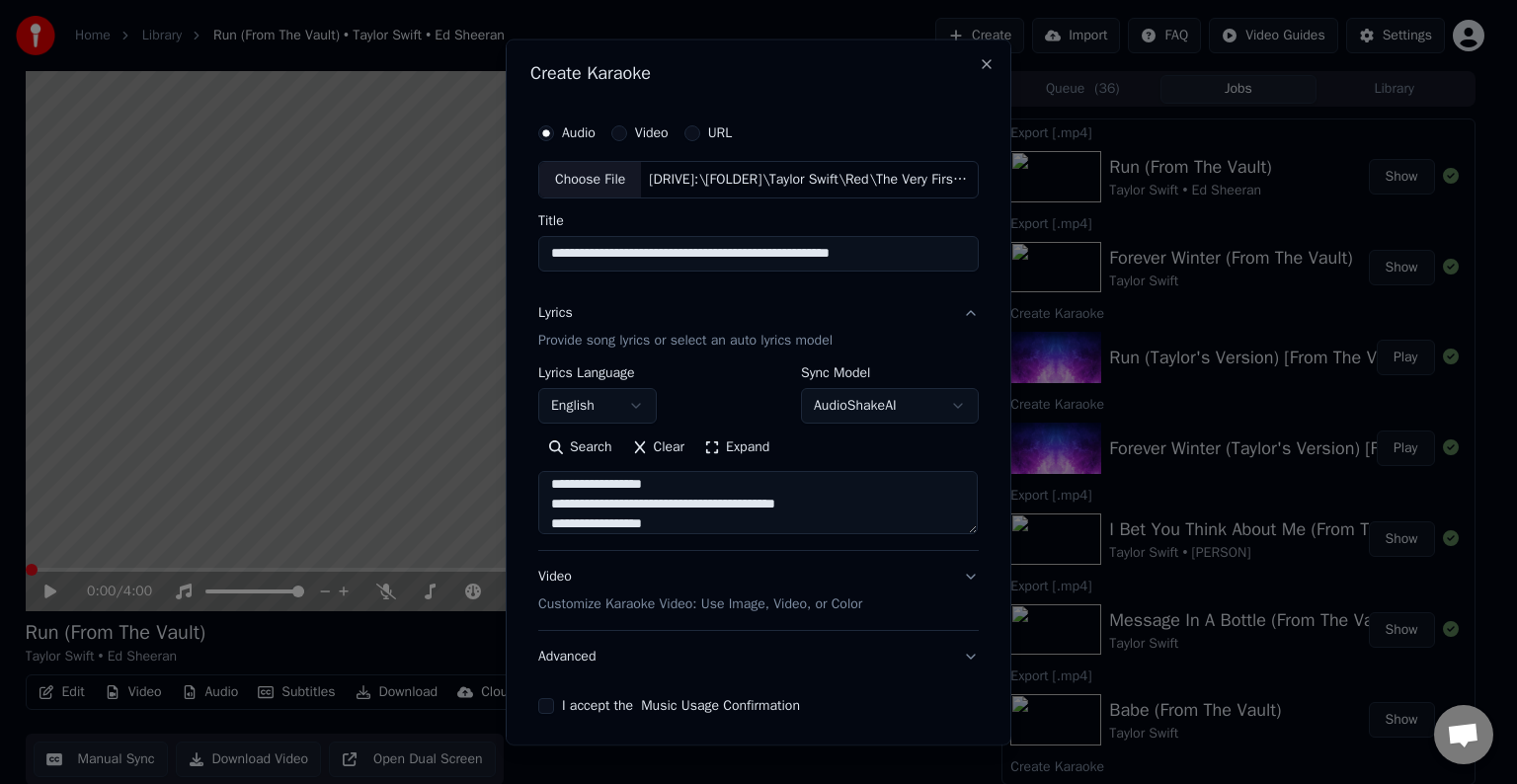 scroll, scrollTop: 972, scrollLeft: 0, axis: vertical 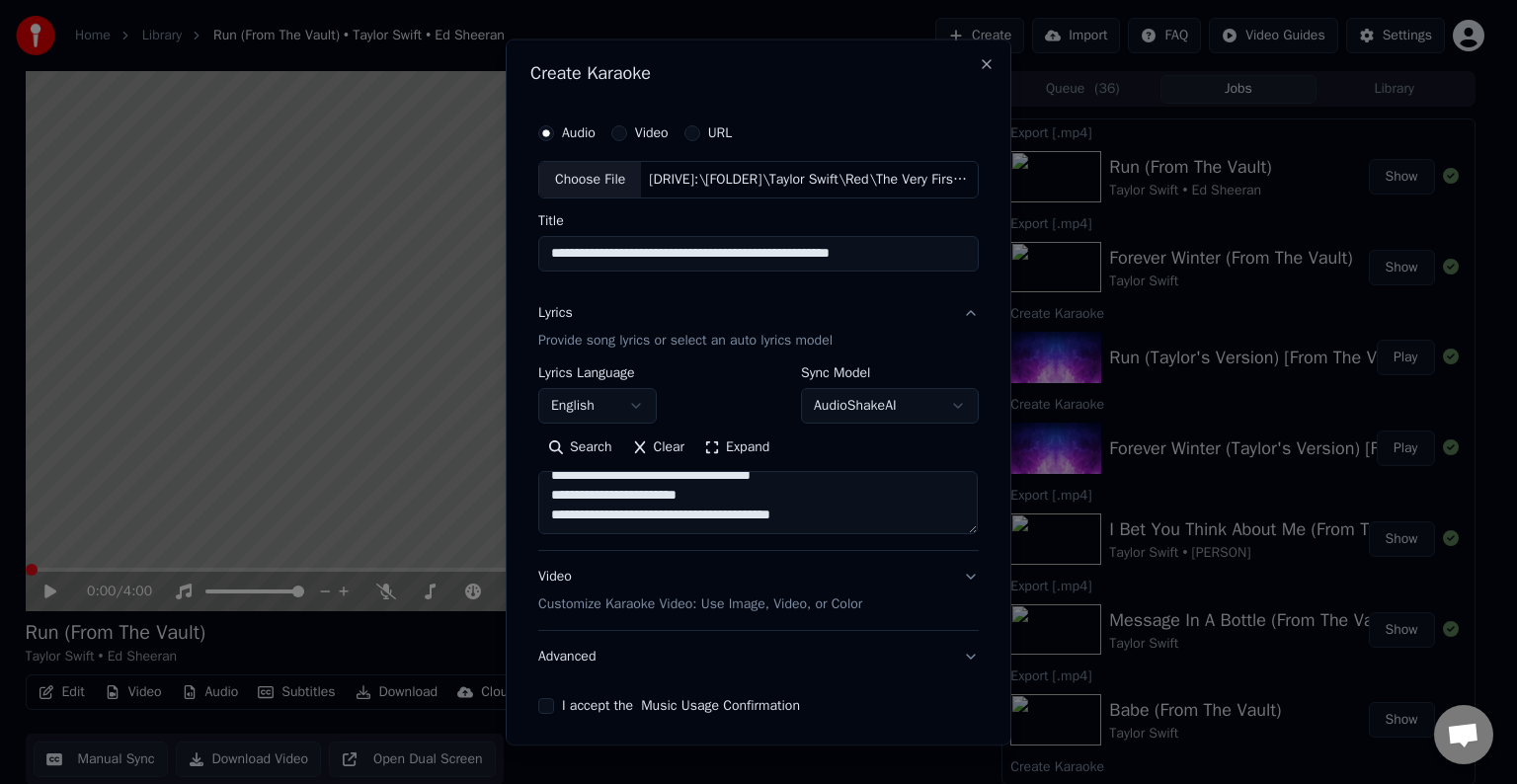 paste on "**********" 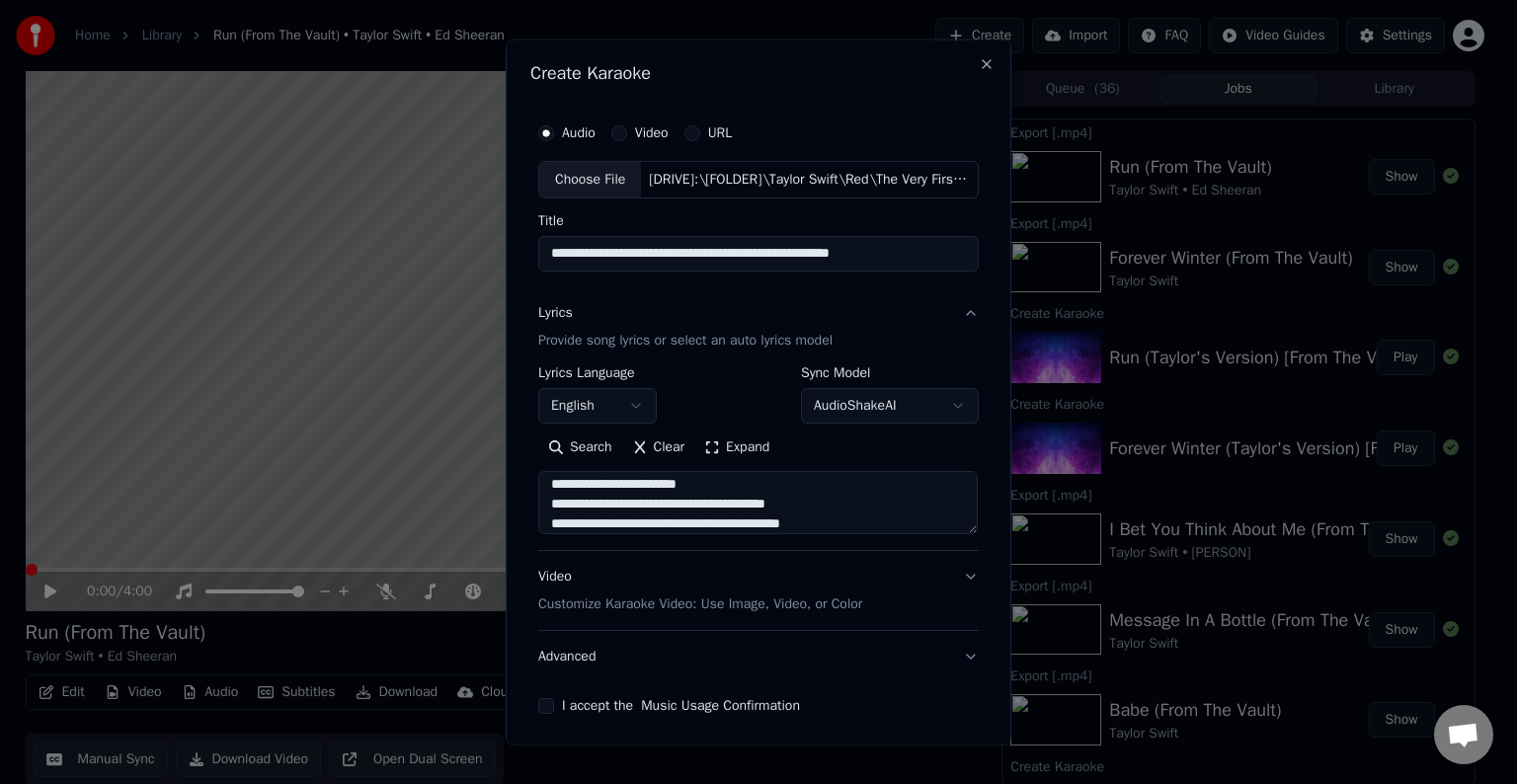 scroll, scrollTop: 1031, scrollLeft: 0, axis: vertical 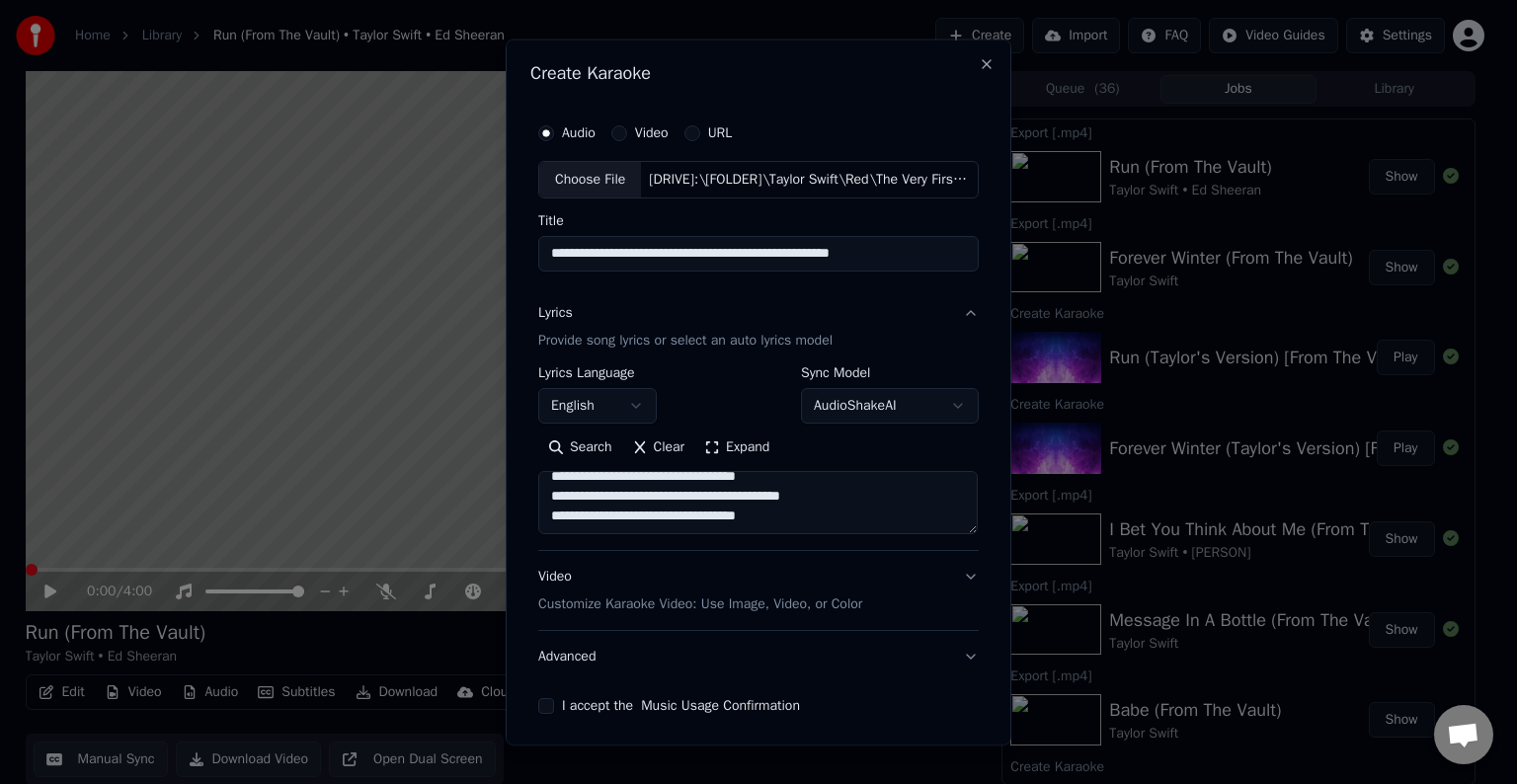 drag, startPoint x: 691, startPoint y: 529, endPoint x: 628, endPoint y: 533, distance: 63.12686 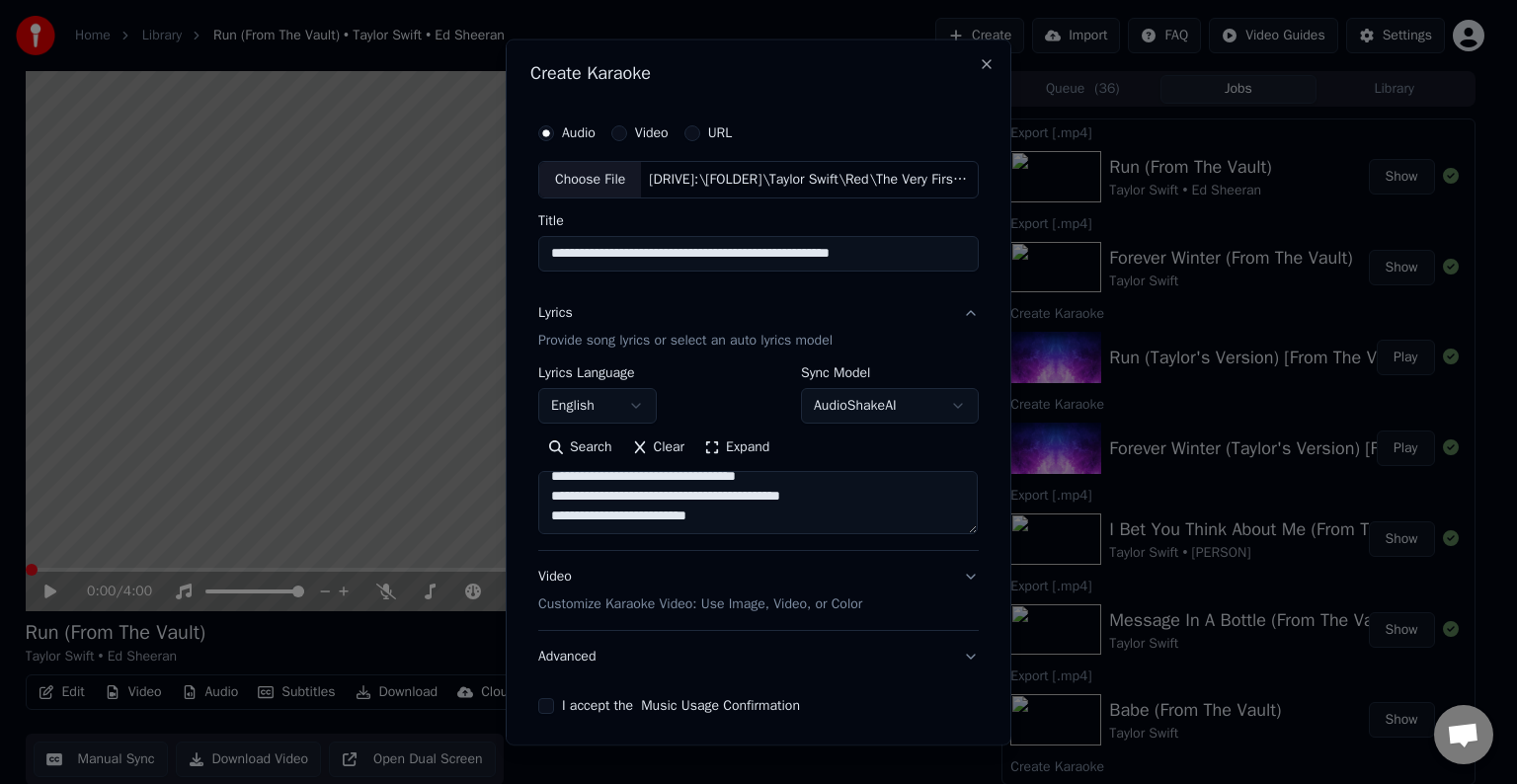 drag, startPoint x: 688, startPoint y: 495, endPoint x: 640, endPoint y: 494, distance: 48.010416 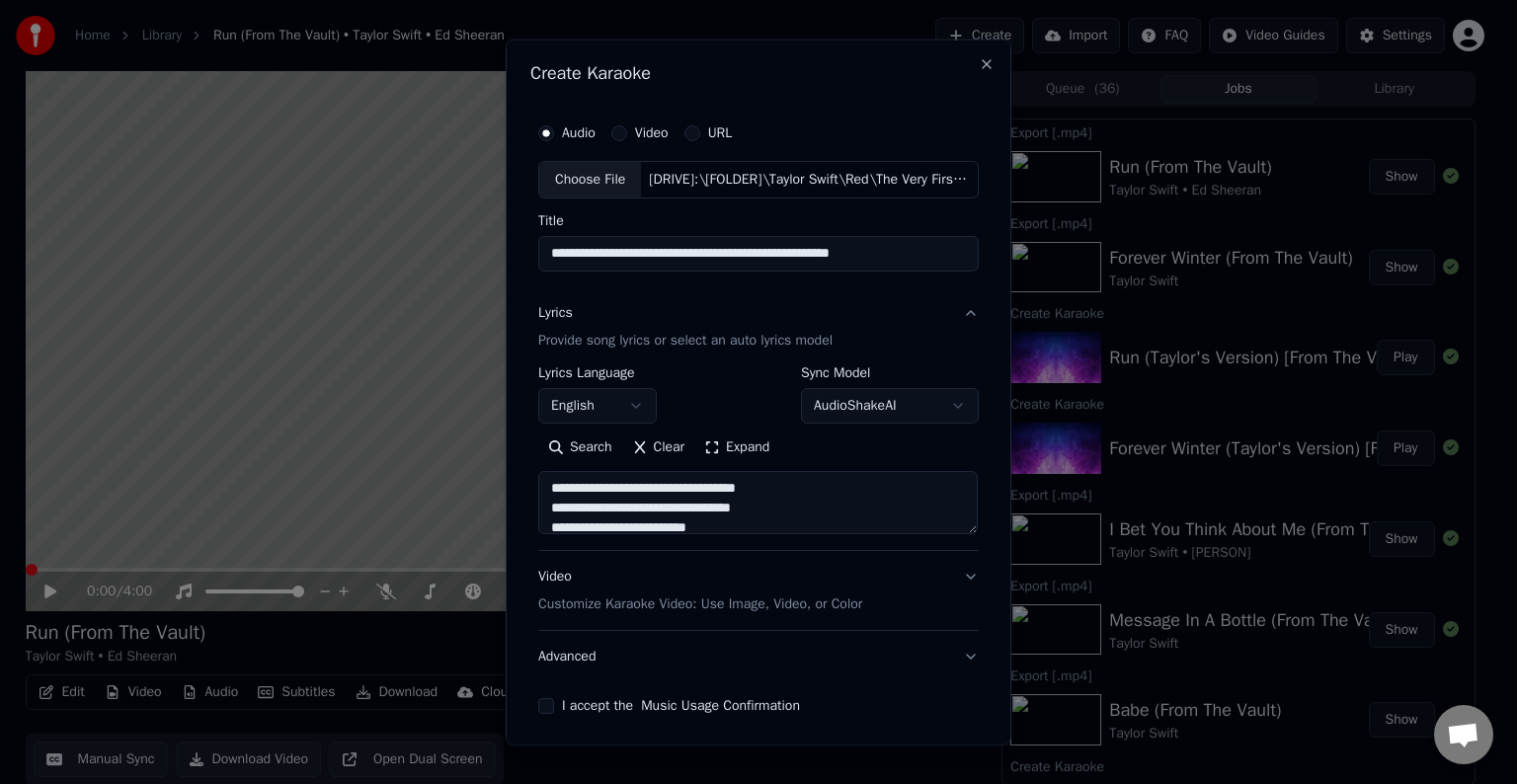 scroll, scrollTop: 1026, scrollLeft: 0, axis: vertical 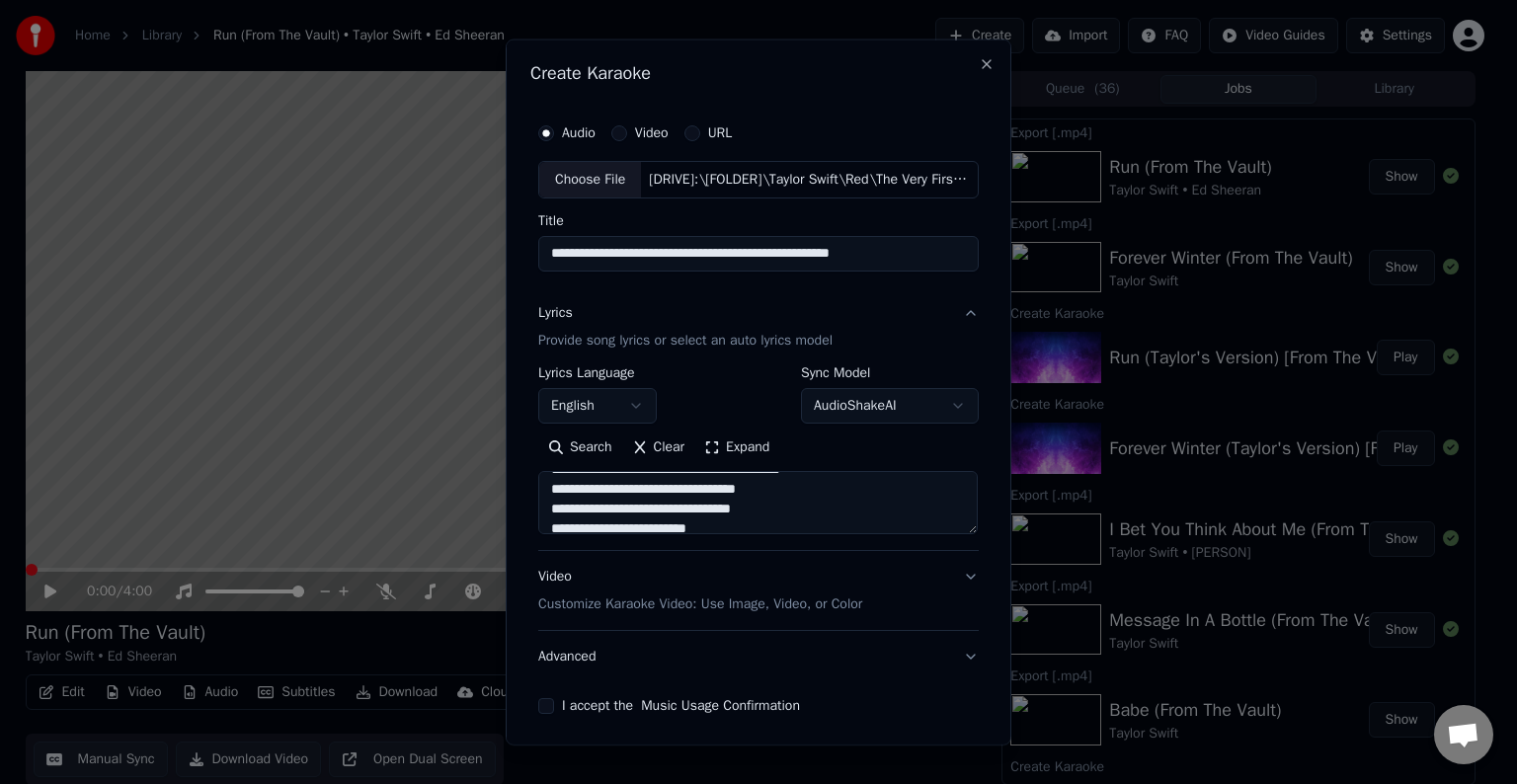 drag, startPoint x: 632, startPoint y: 491, endPoint x: 687, endPoint y: 495, distance: 55.145263 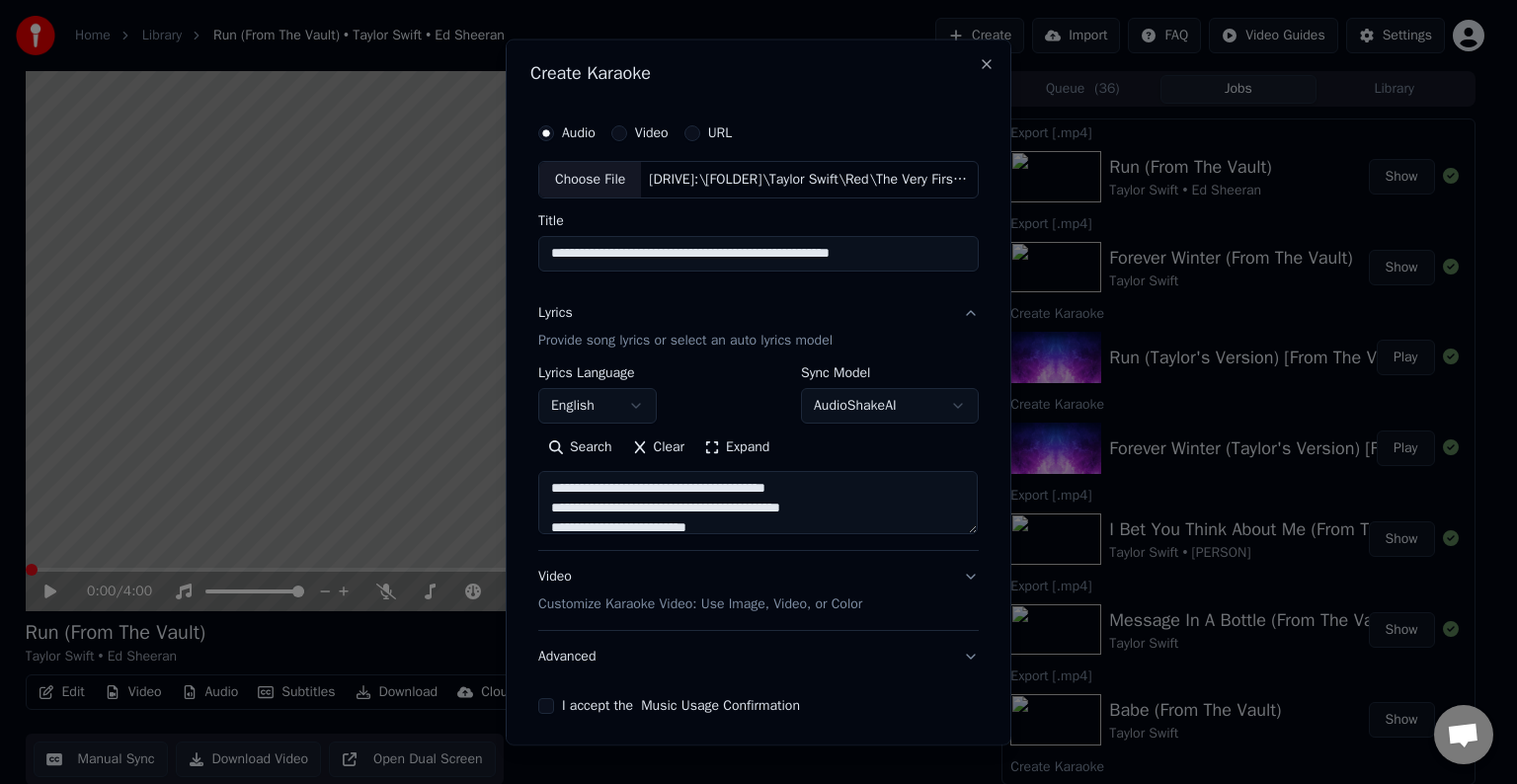 scroll, scrollTop: 986, scrollLeft: 0, axis: vertical 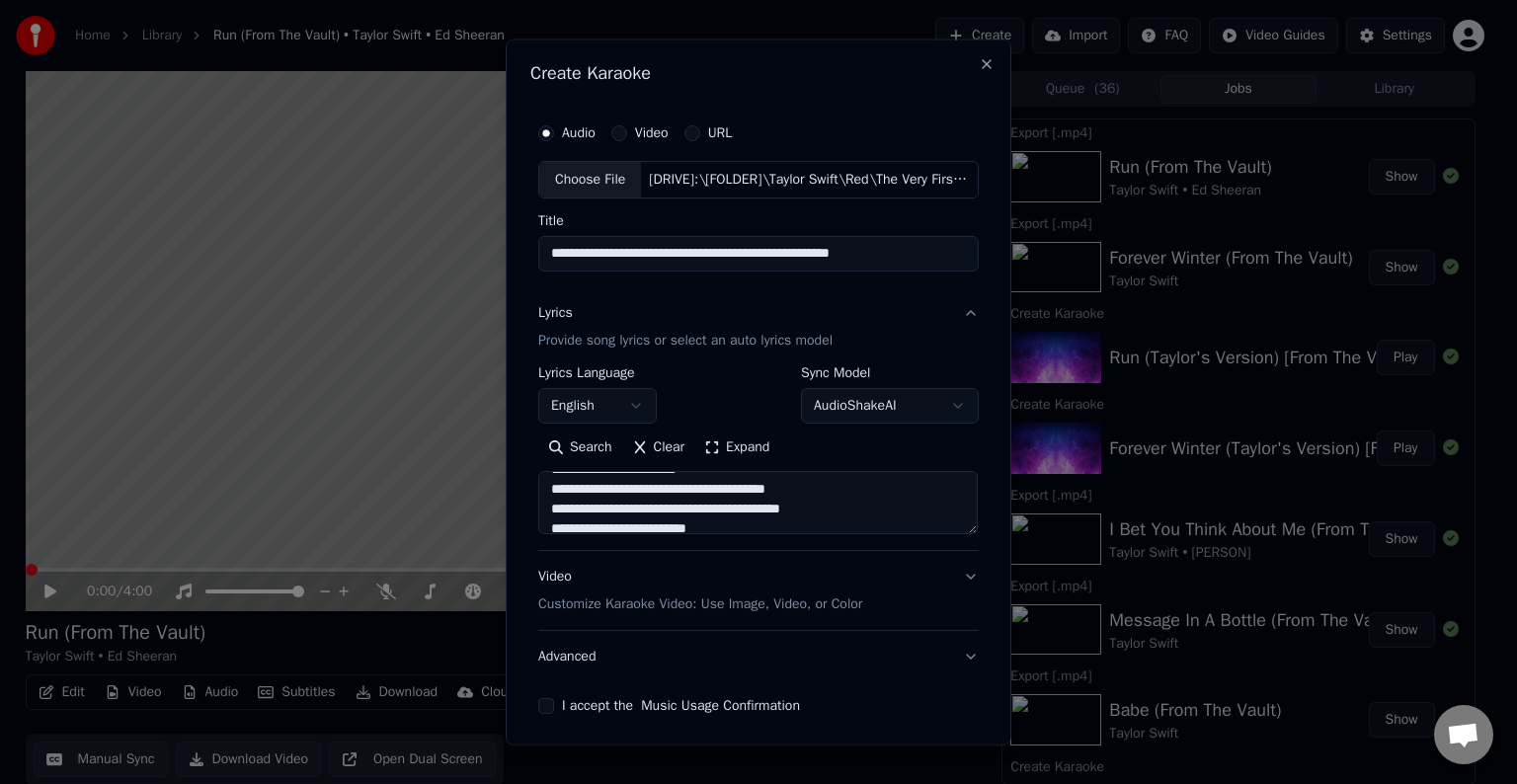 drag, startPoint x: 858, startPoint y: 510, endPoint x: 783, endPoint y: 509, distance: 75.00667 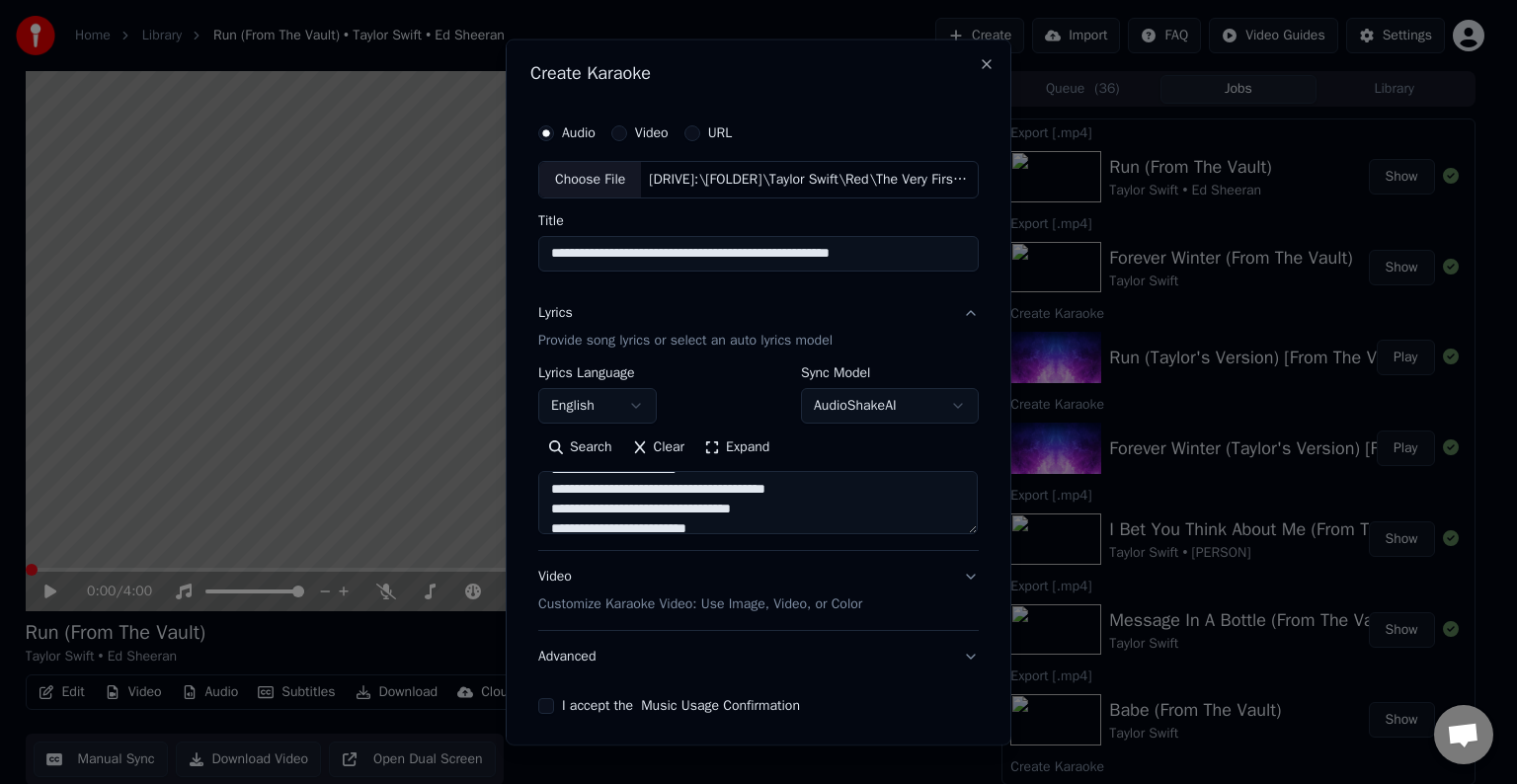drag, startPoint x: 687, startPoint y: 511, endPoint x: 632, endPoint y: 509, distance: 55.0364 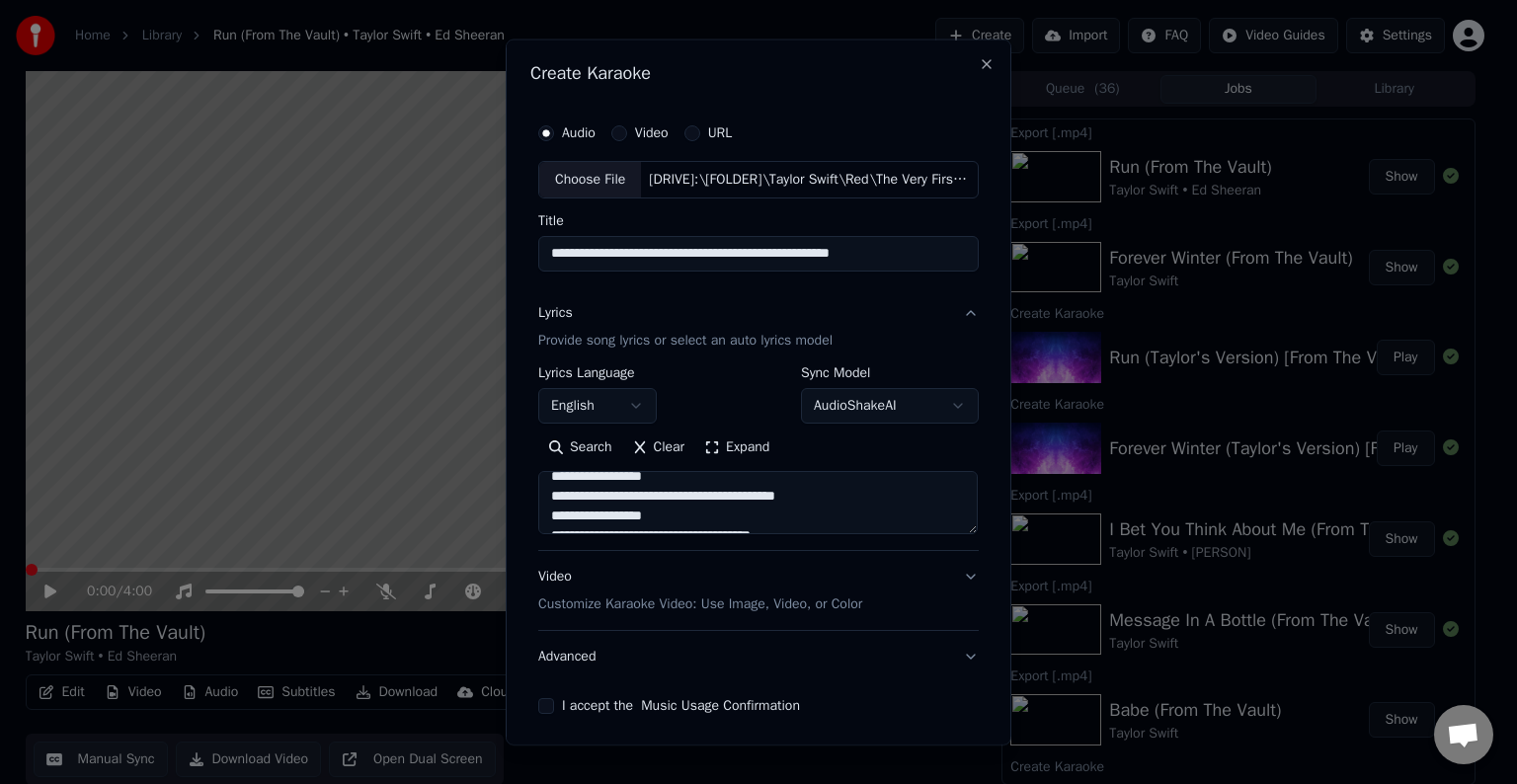 scroll, scrollTop: 1039, scrollLeft: 0, axis: vertical 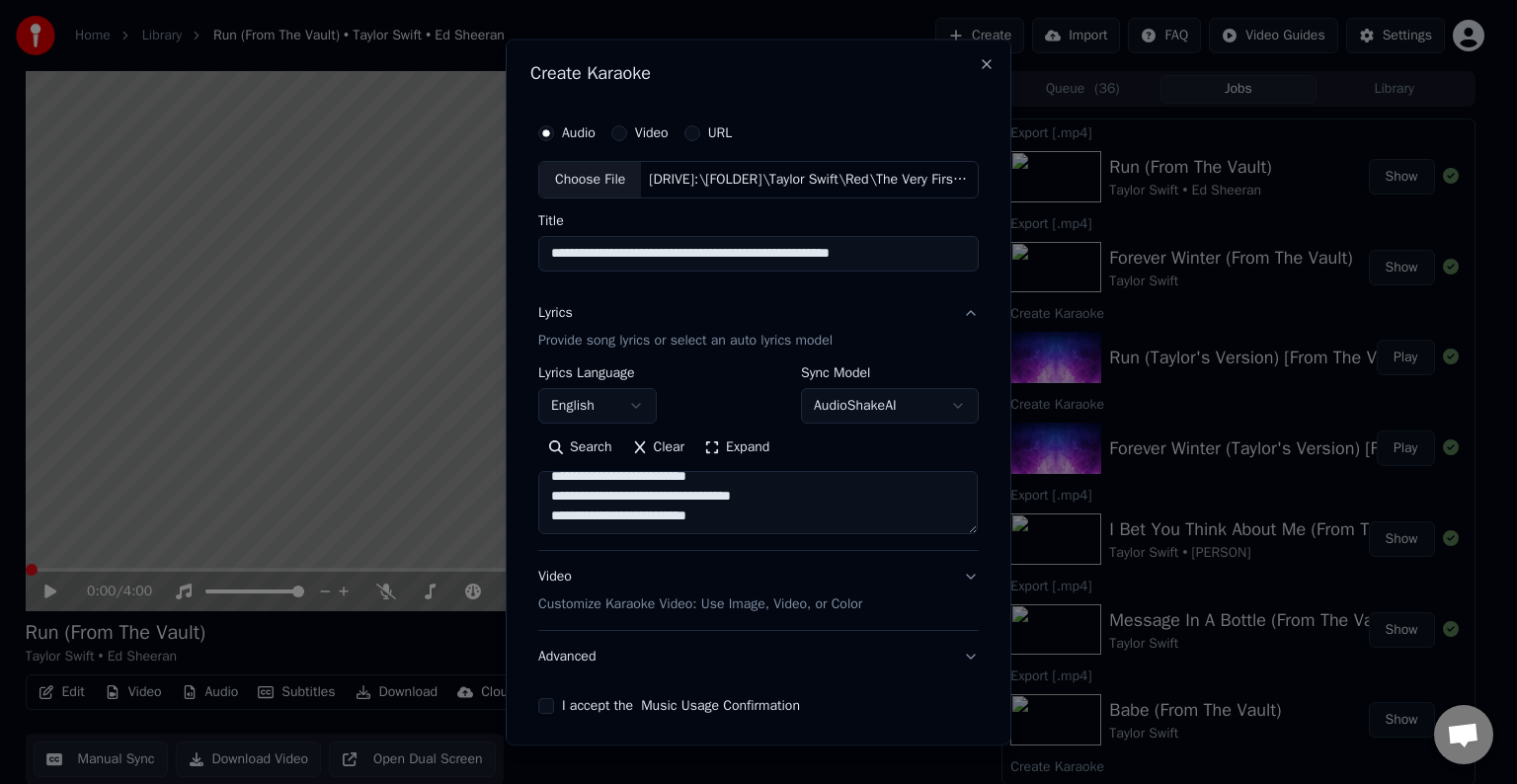 click at bounding box center [758, 503] 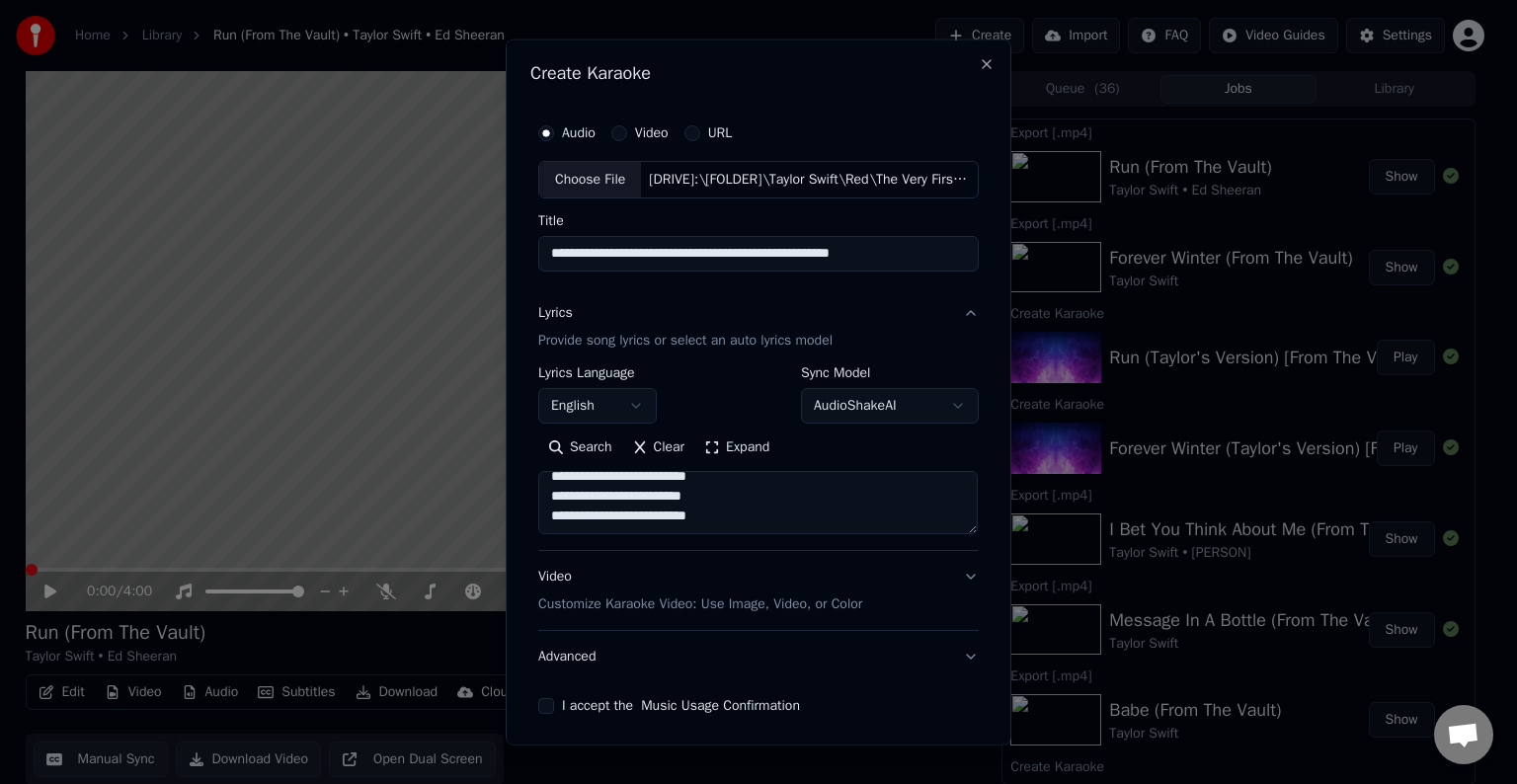 click at bounding box center [758, 503] 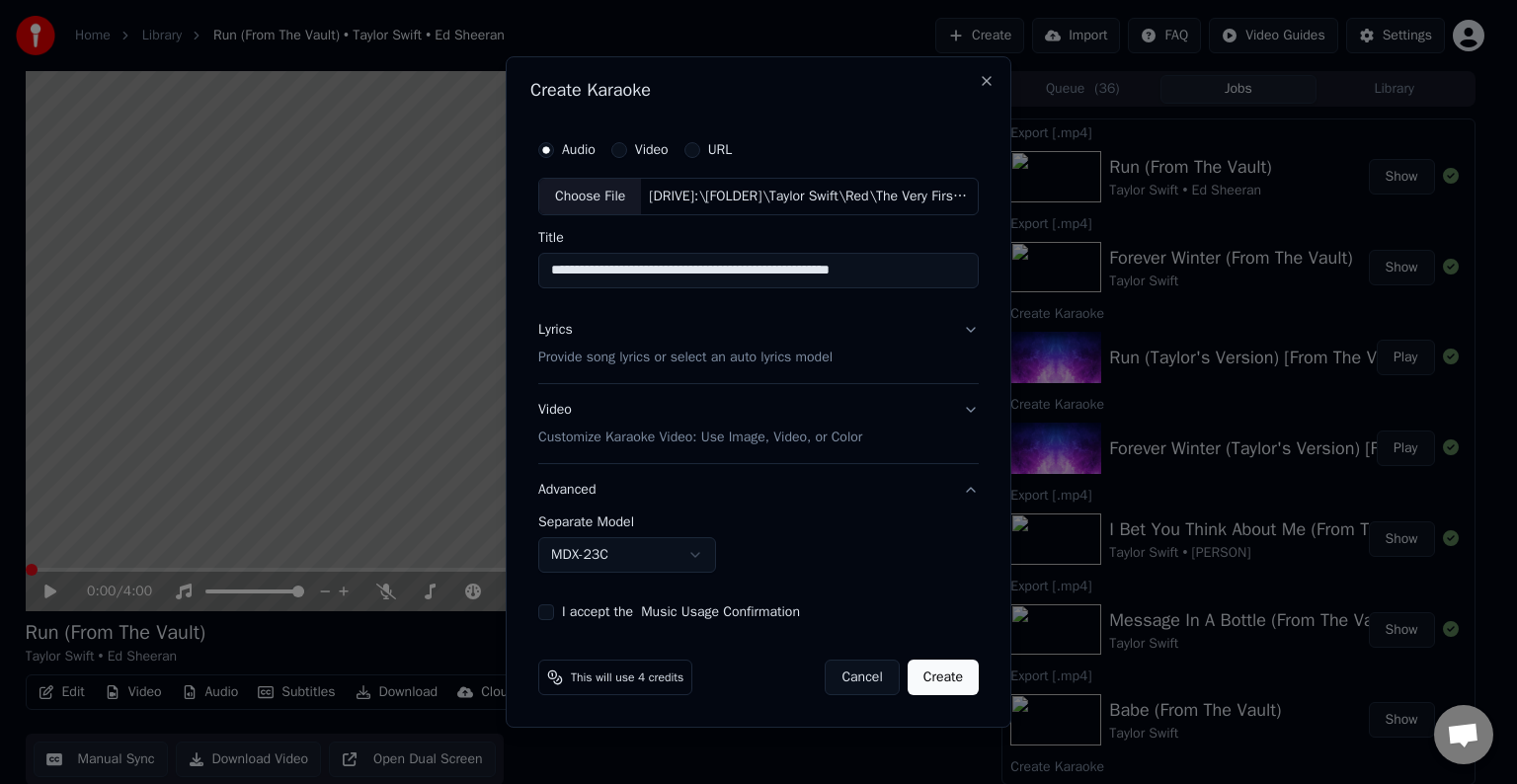 click on "Home Library Run (From The Vault) • Taylor Swift • [PERSON] Create Import FAQ Video Guides Settings 0:00  /  4:00 Run (From The Vault) Taylor Swift • [PERSON] BPM 125 Key D# Edit Video Audio Subtitles Download Cloud Library Manual Sync Download Video Open Dual Screen Queue ( 36 ) Jobs Library Export [.mp4] Run (From The Vault) Taylor Swift • [PERSON] Show Export [.mp4] Forever Winter (From The Vault) Taylor Swift Show Create Karaoke Run (Taylor's Version) [From The Vault] [feat. [PERSON]] Play Create Karaoke Forever Winter (Taylor's Version) [From The Vault] Play Export [.mp4] I Bet You Think About Me (From The Vault) Taylor Swift • [PERSON] Show Export [.mp4] Message In A Bottle (From The Vault) Taylor Swift Show Export [.mp4] Babe (From The Vault) Taylor Swift Show Create Karaoke I Bet You Think About Me (Taylor's Version) [From The Vault] [feat. [PERSON]] Play Create Karaoke Message In A Bottle (Taylor's Version) [From The Vault] Play Create Karaoke Play Export [.mp4] Show" at bounding box center [750, 392] 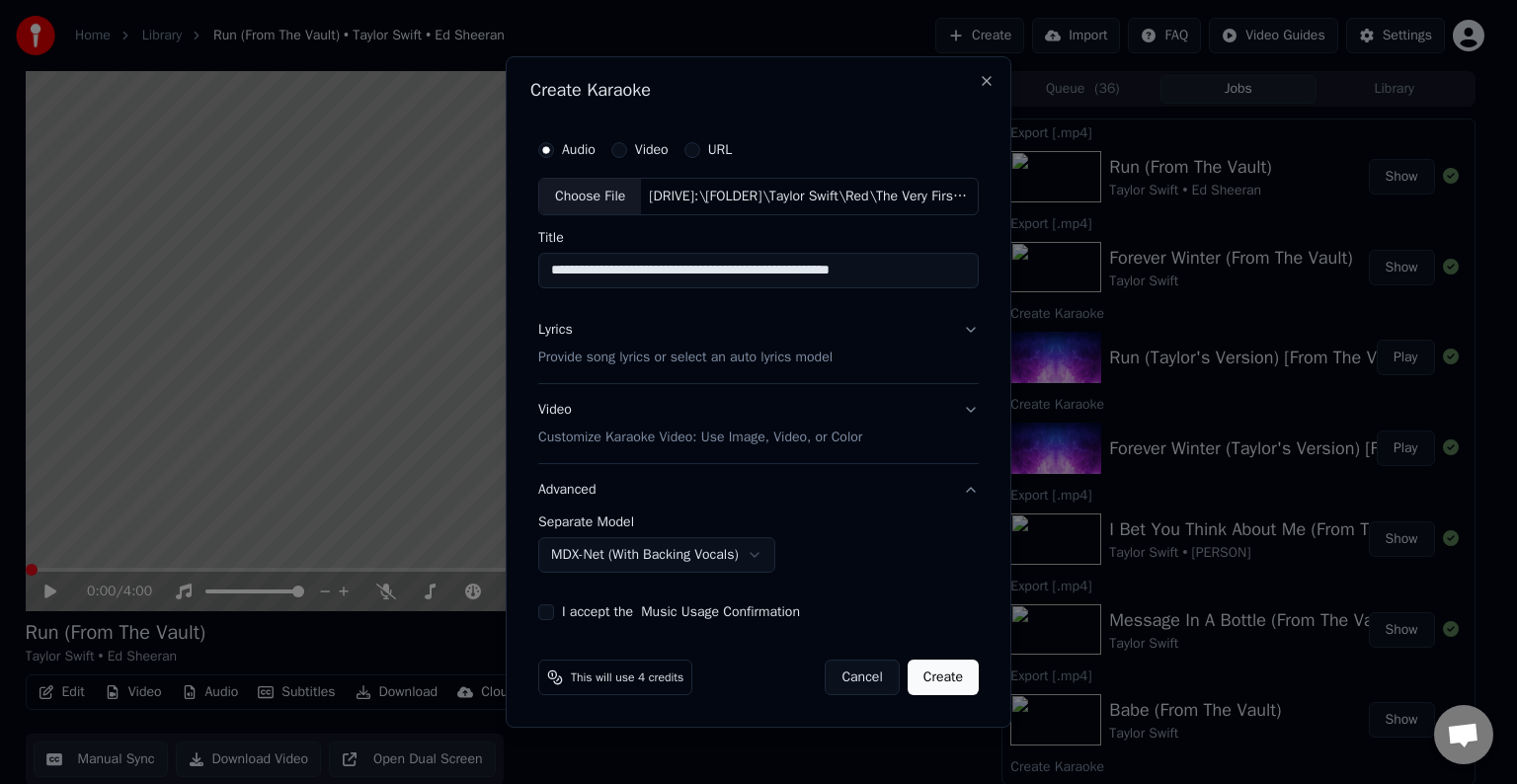 click on "I accept the   Music Usage Confirmation" at bounding box center [546, 612] 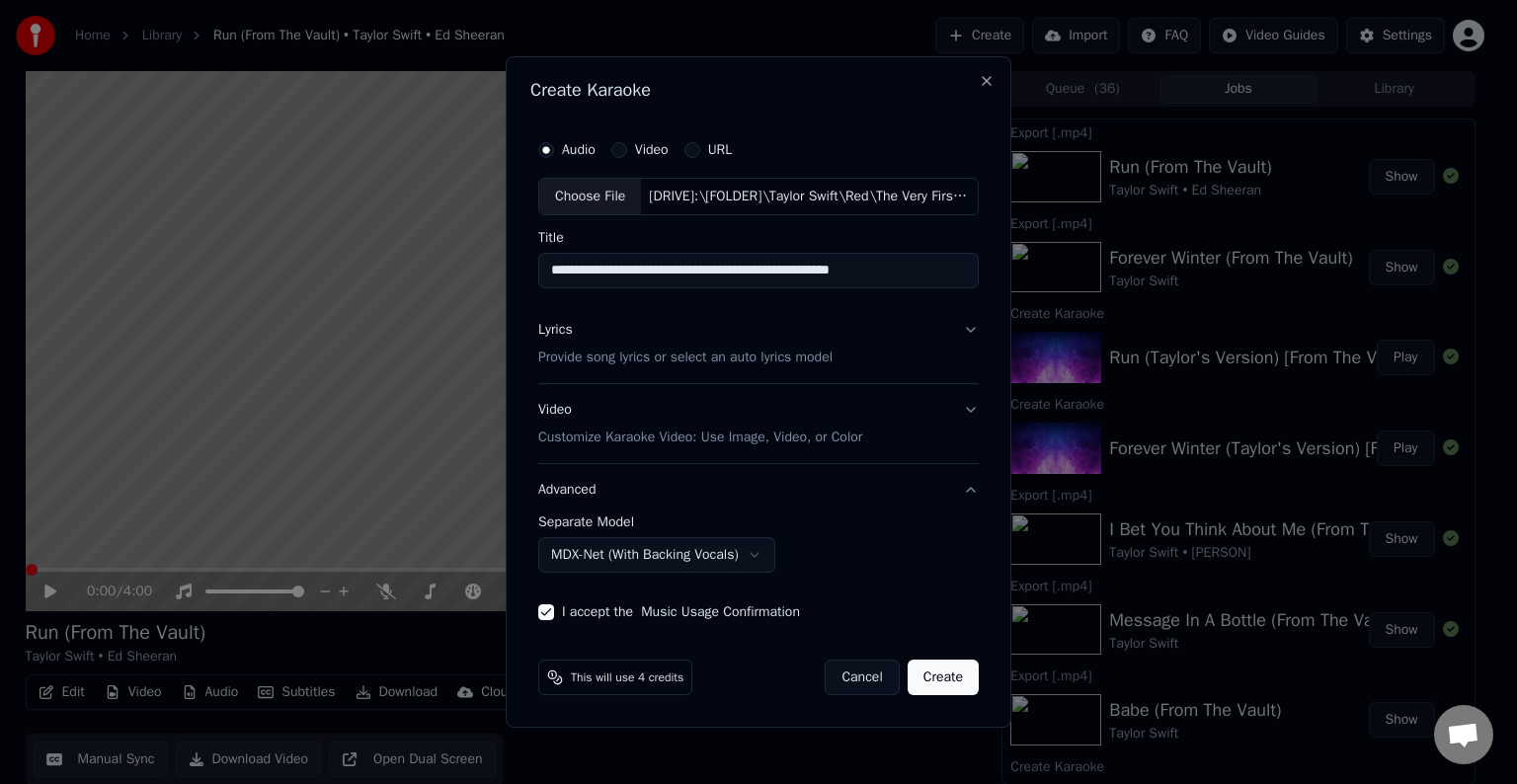 click on "Create" at bounding box center [943, 677] 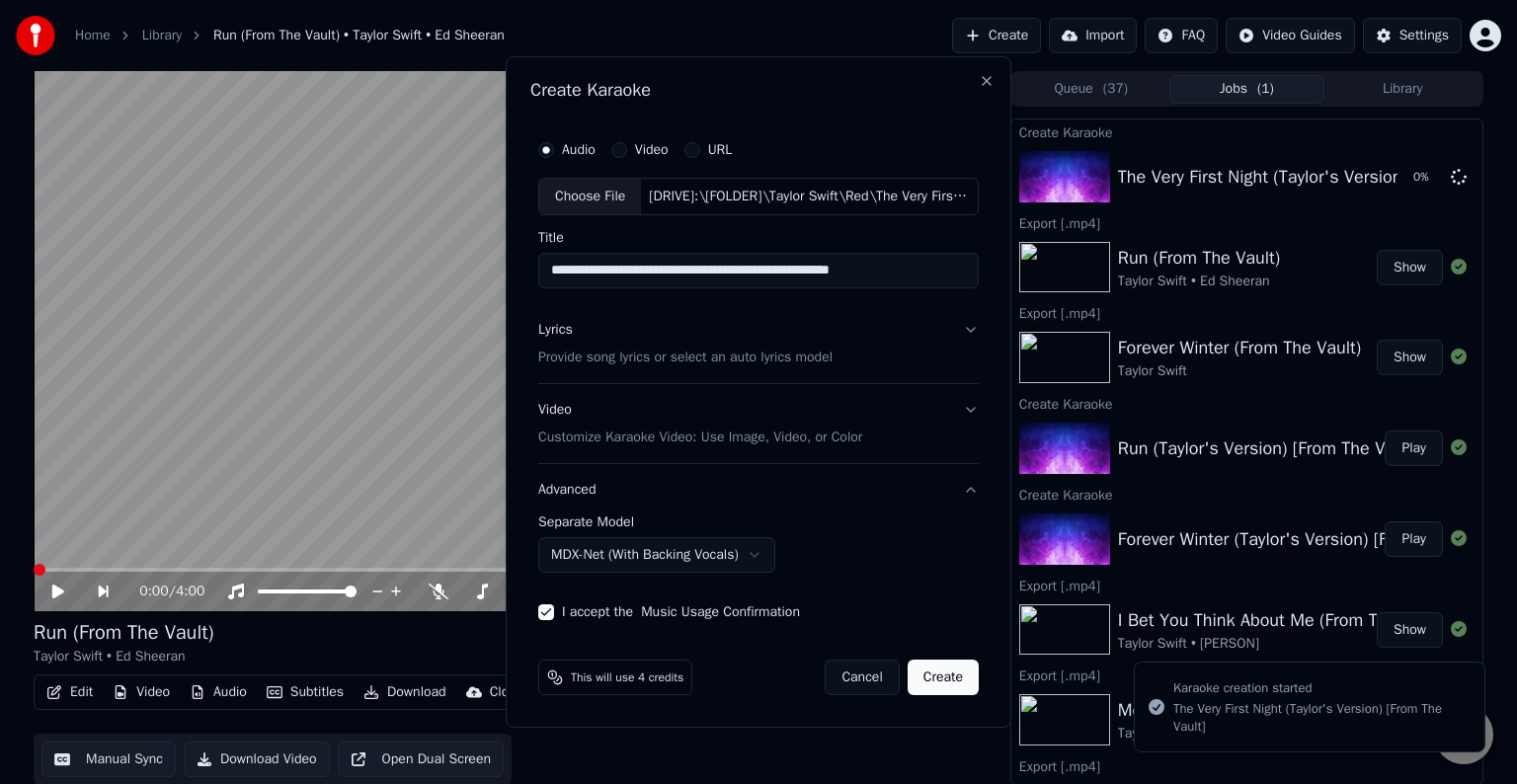 select on "******" 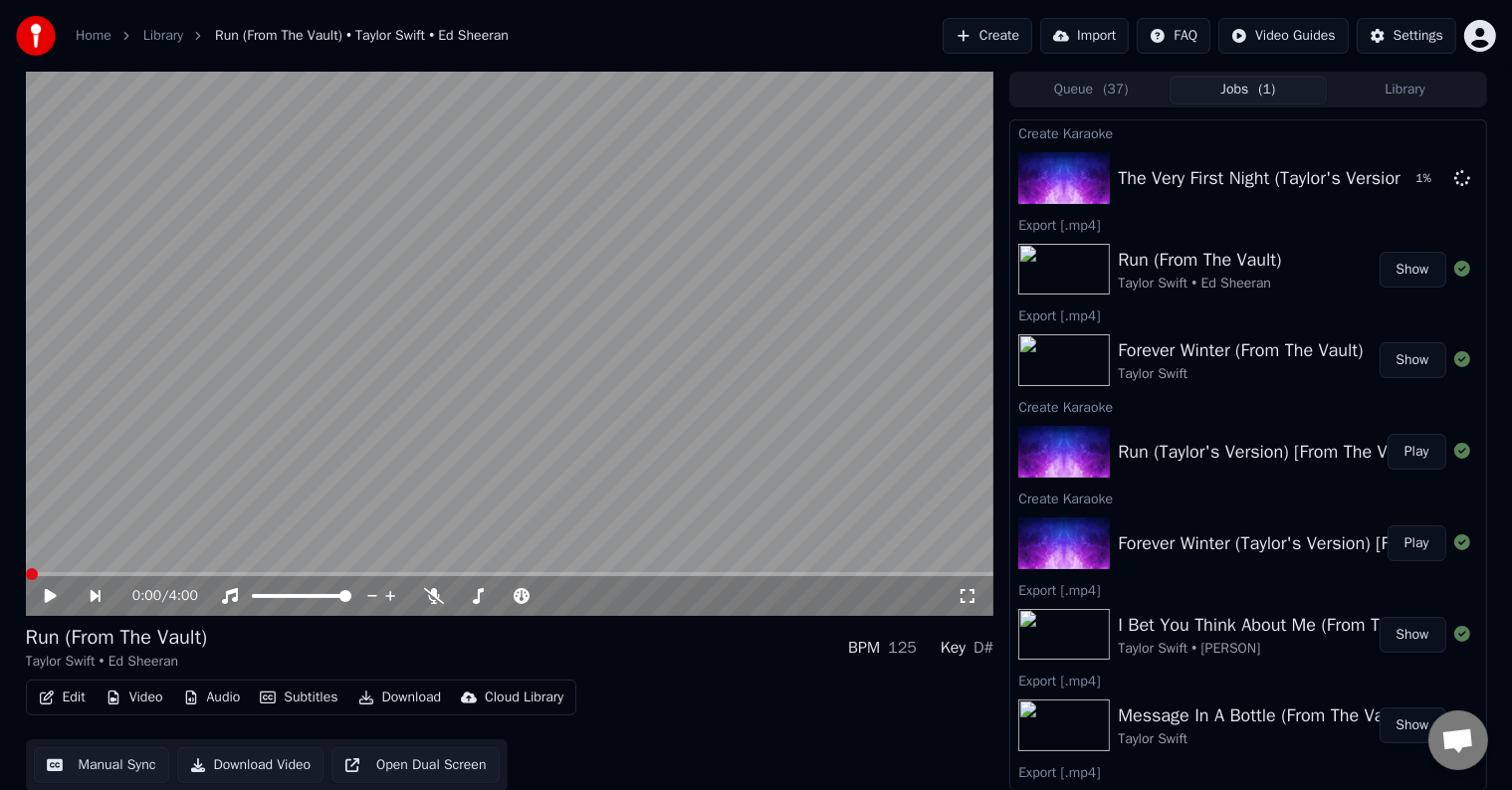 click on "Create" at bounding box center [987, 36] 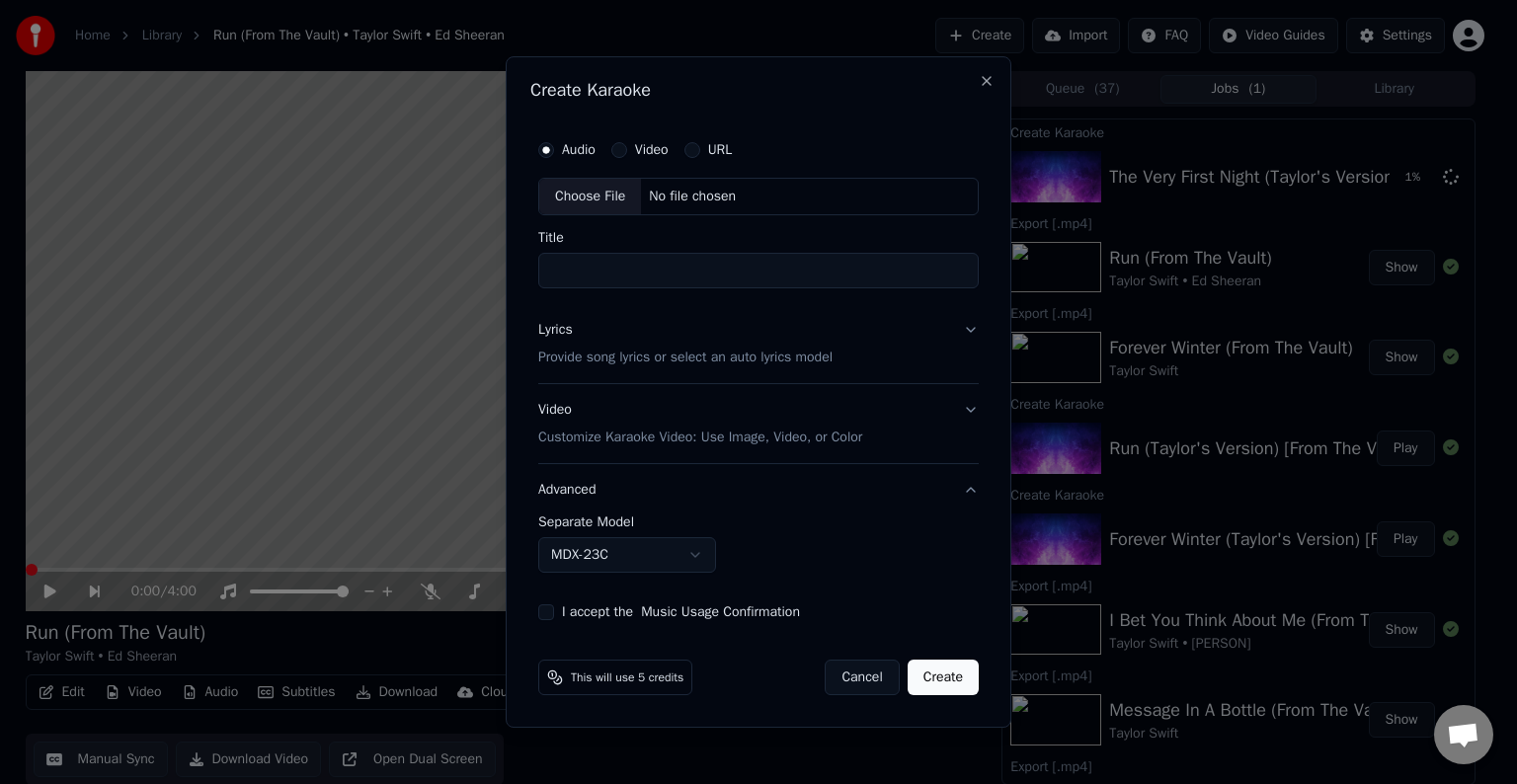 click on "Choose File" at bounding box center [590, 196] 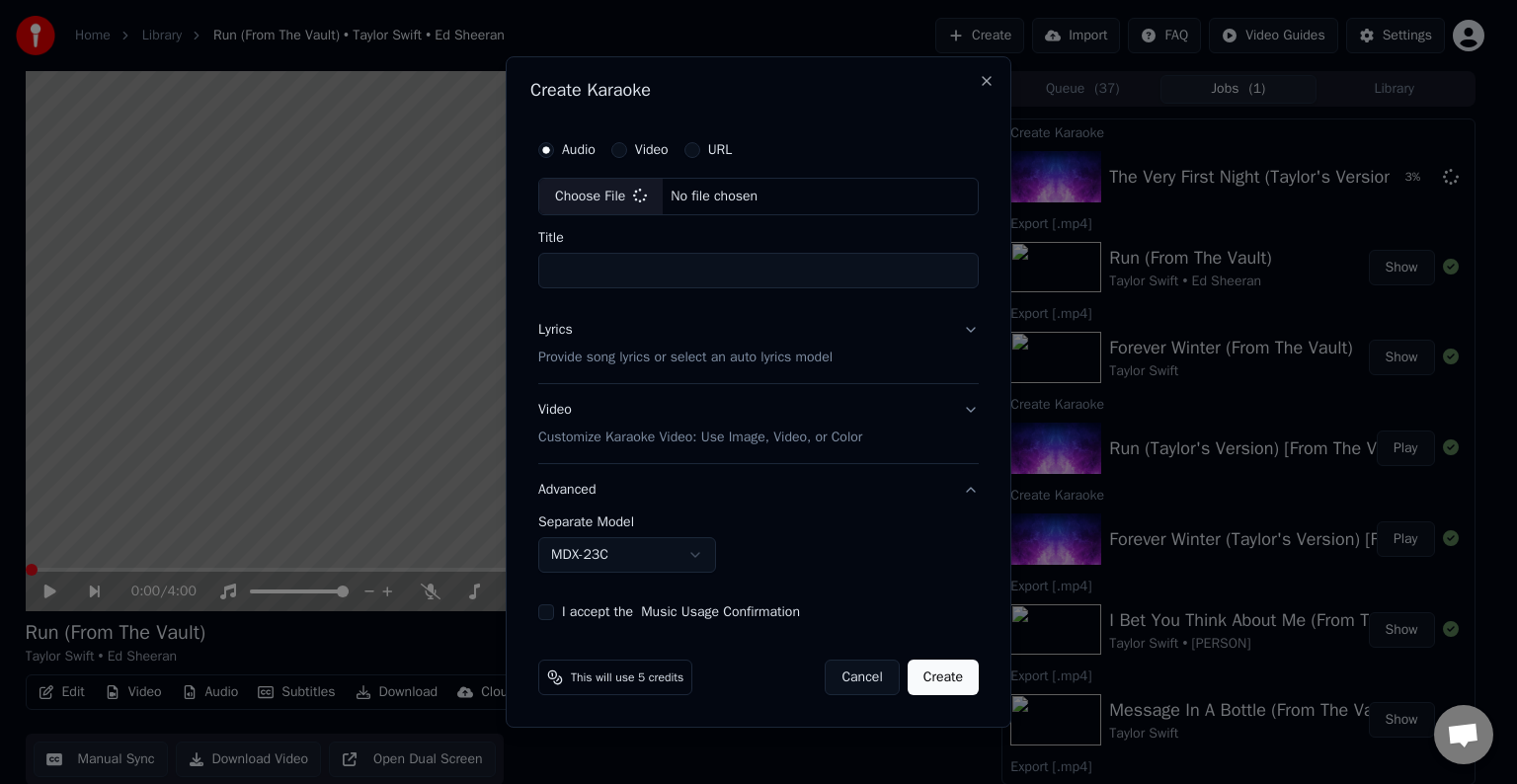 click on "Lyrics Provide song lyrics or select an auto lyrics model" at bounding box center (758, 344) 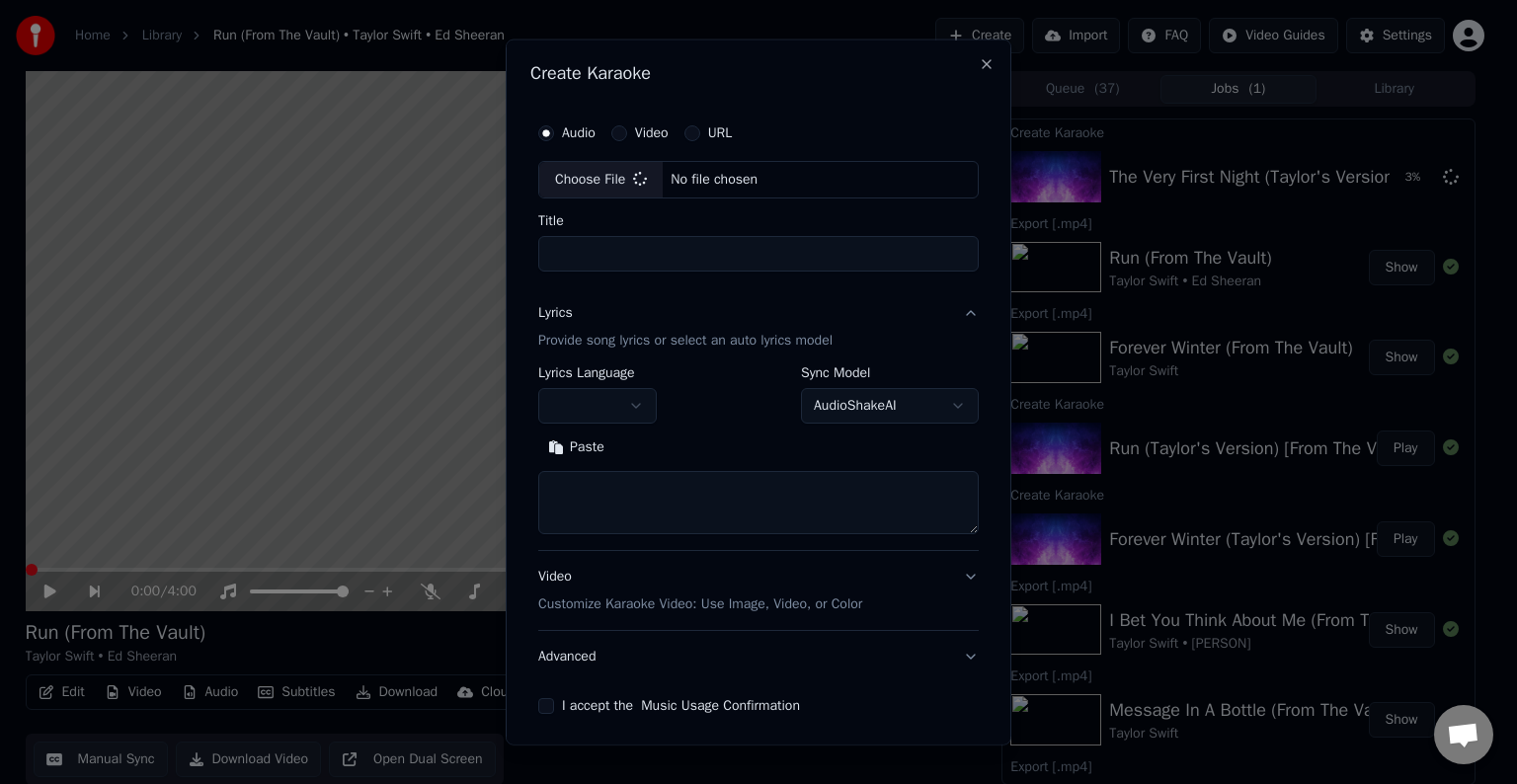click at bounding box center [758, 503] 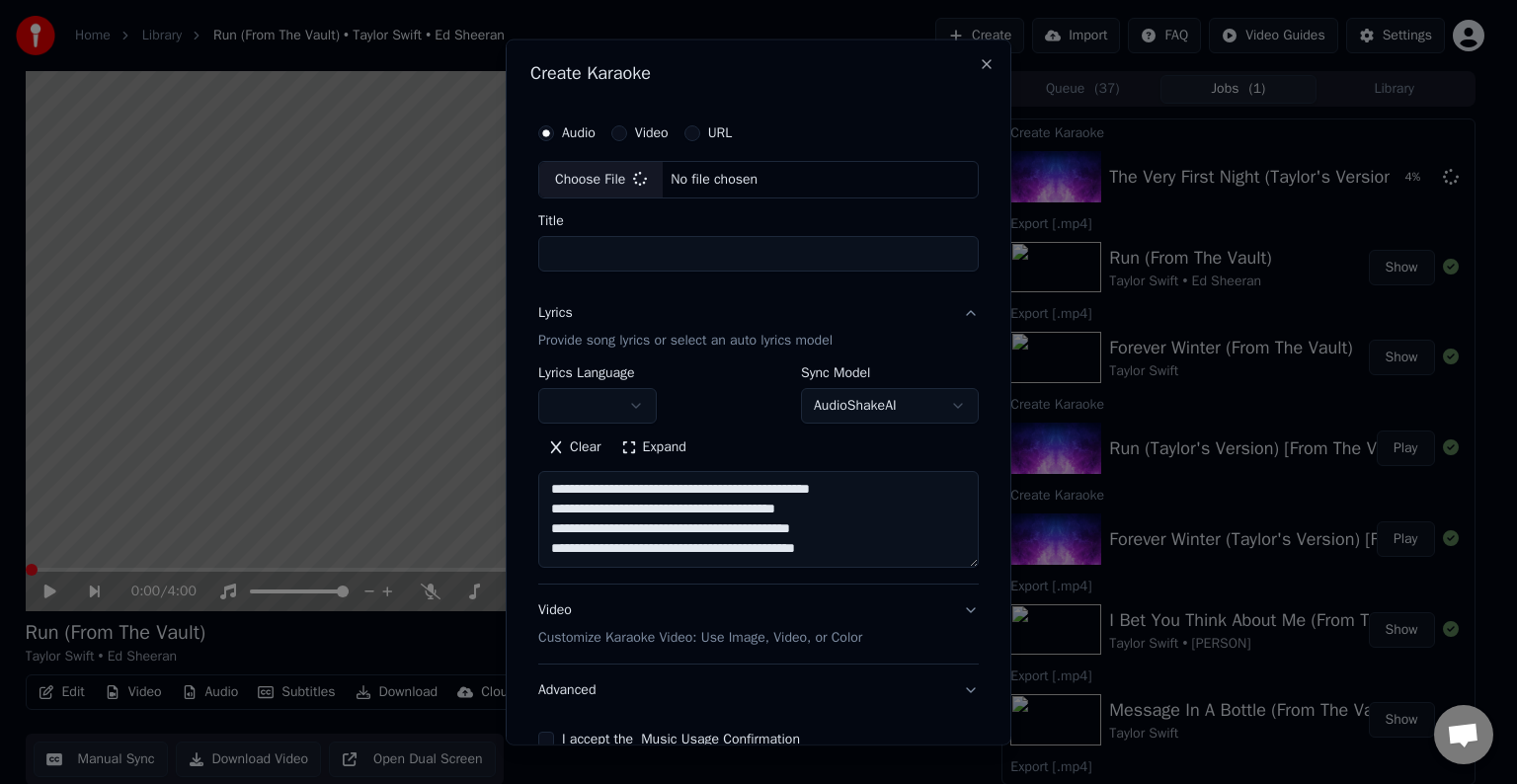 scroll, scrollTop: 43, scrollLeft: 0, axis: vertical 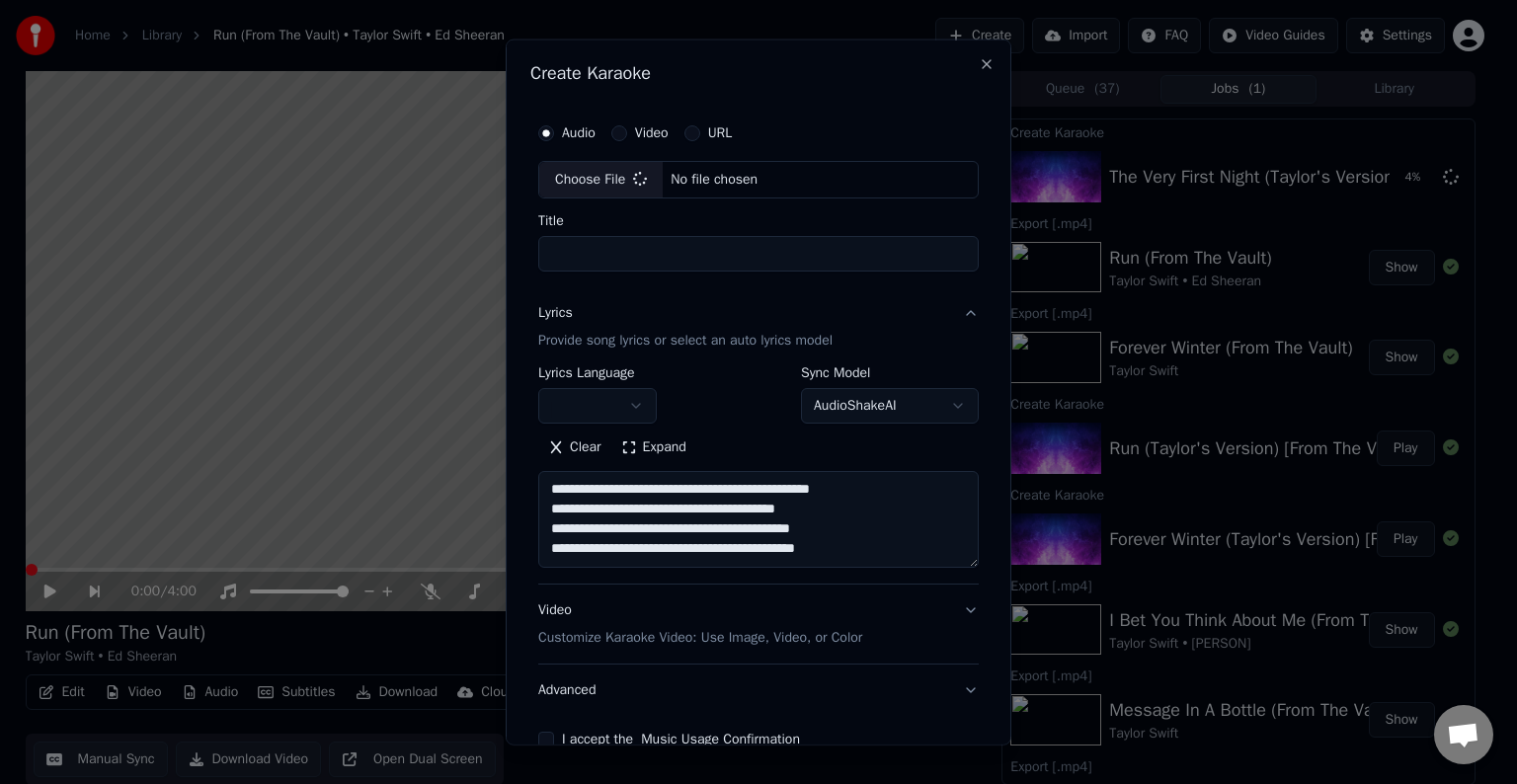 paste on "**********" 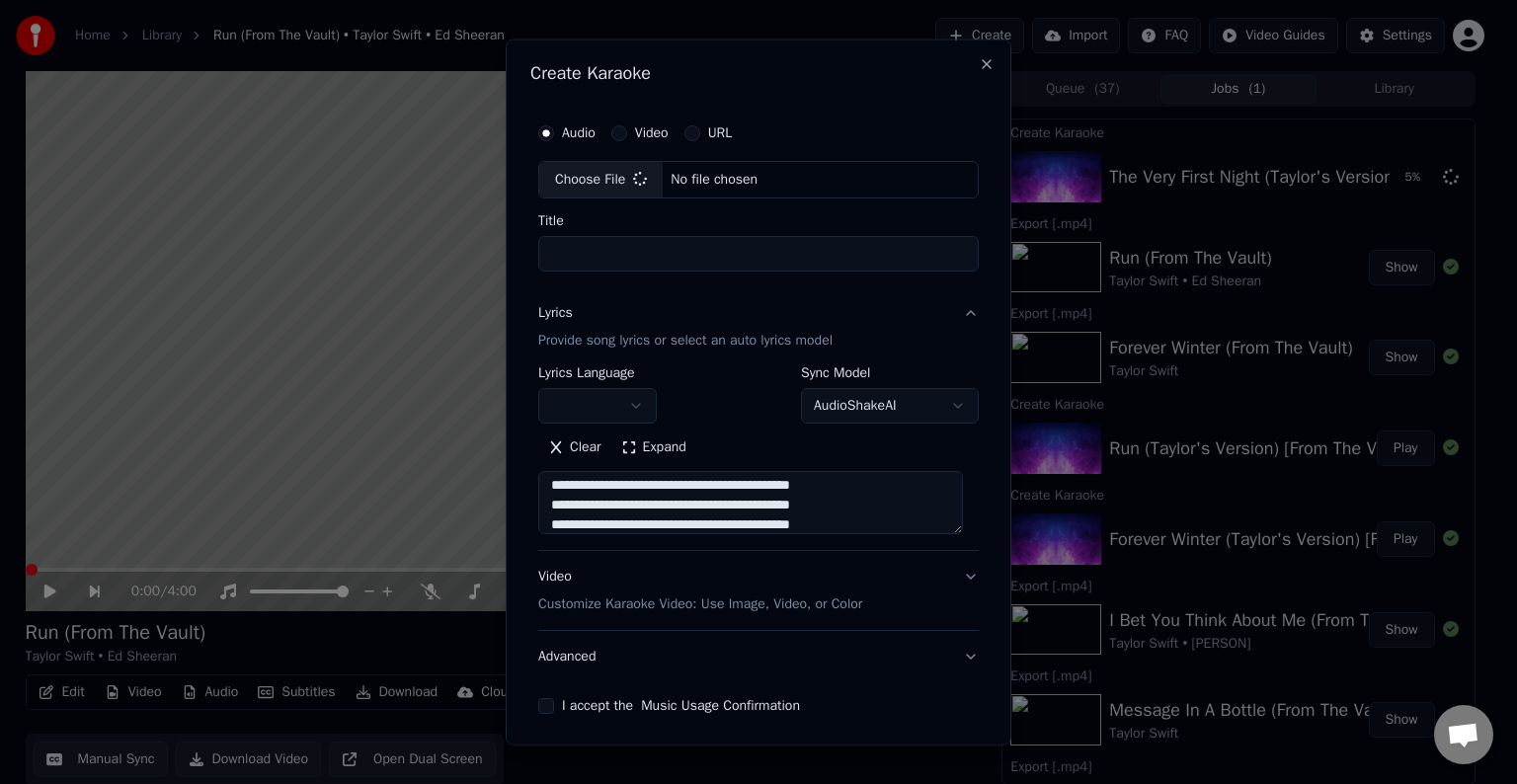 scroll, scrollTop: 122, scrollLeft: 0, axis: vertical 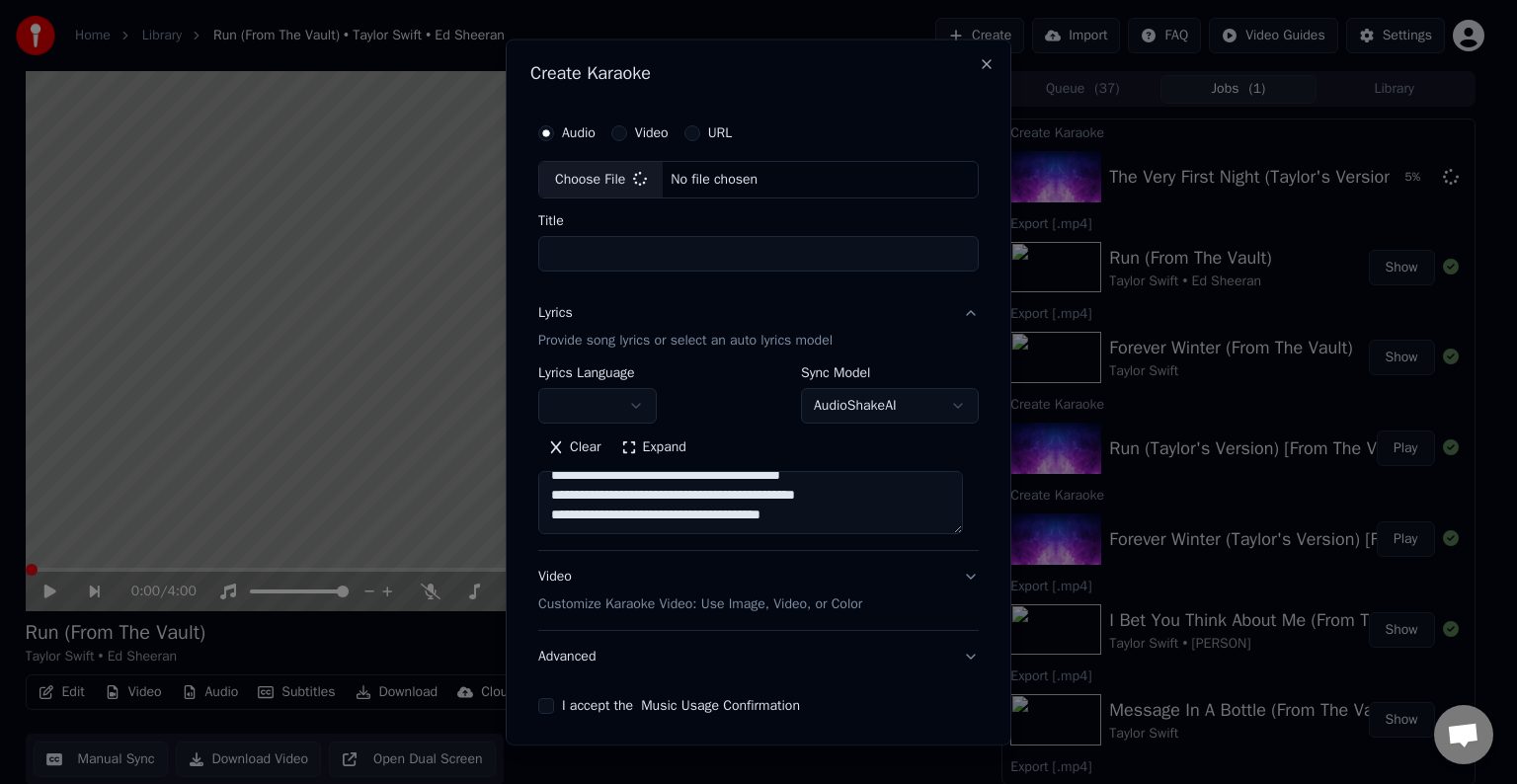 type on "**********" 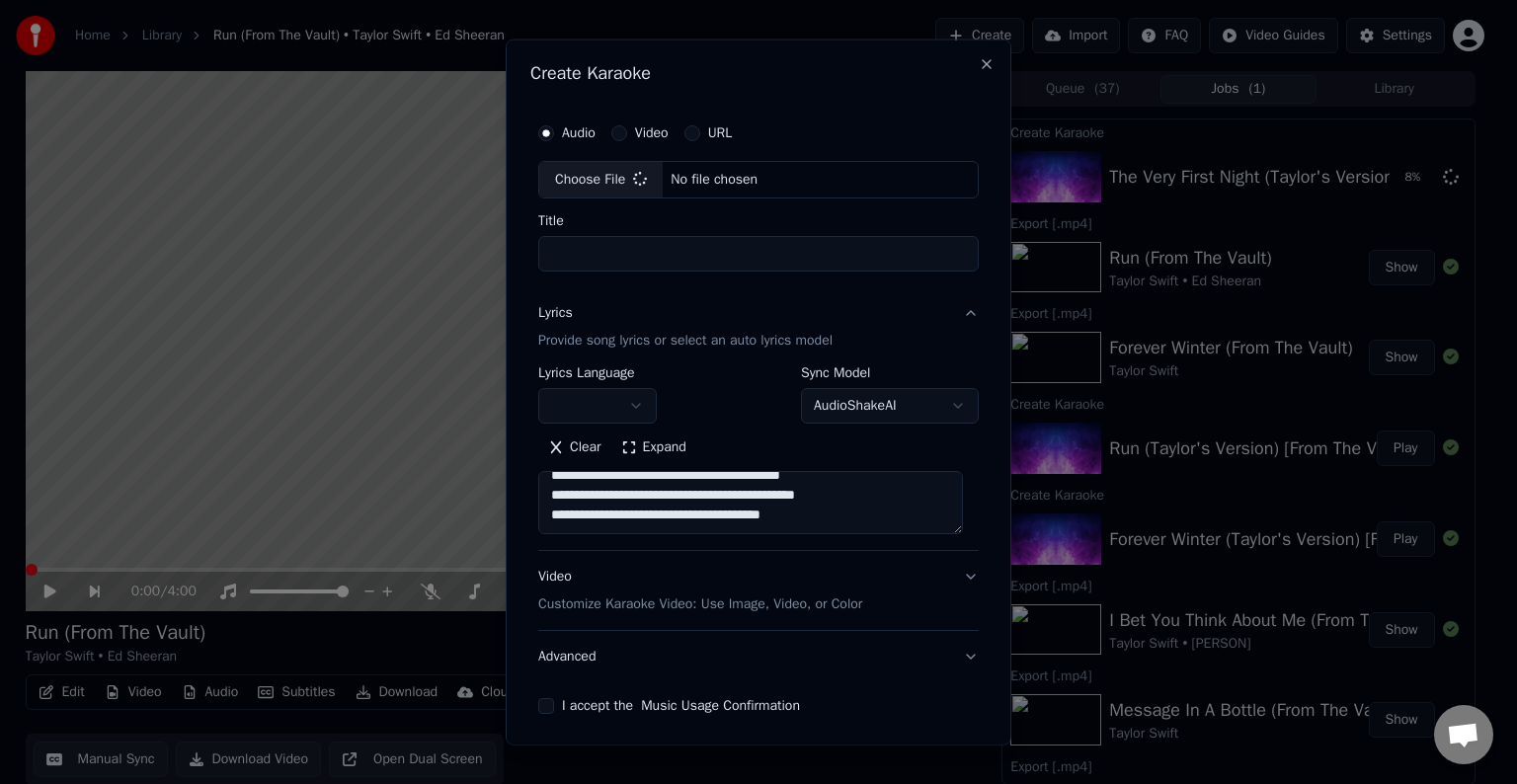 type on "**********" 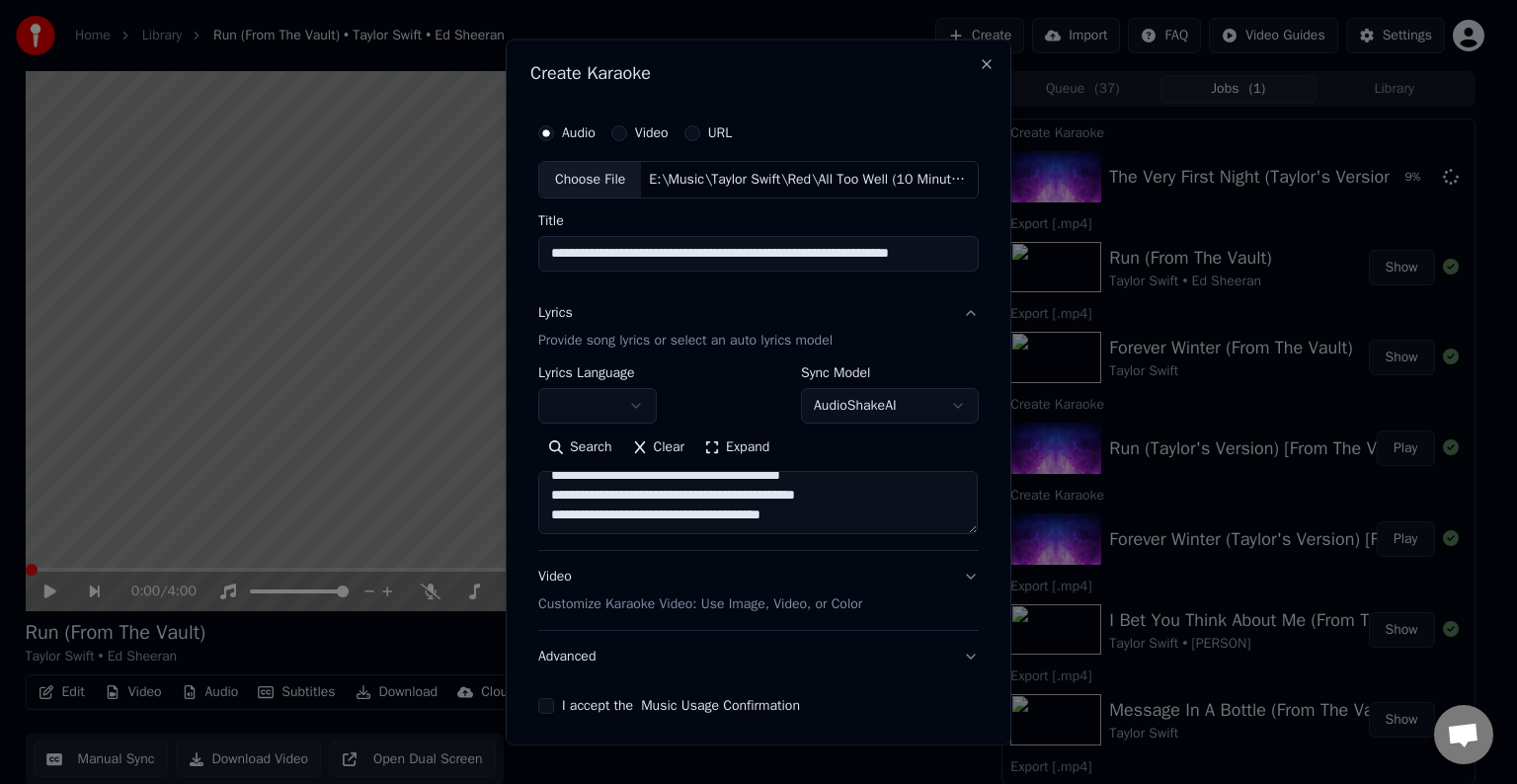 paste on "**********" 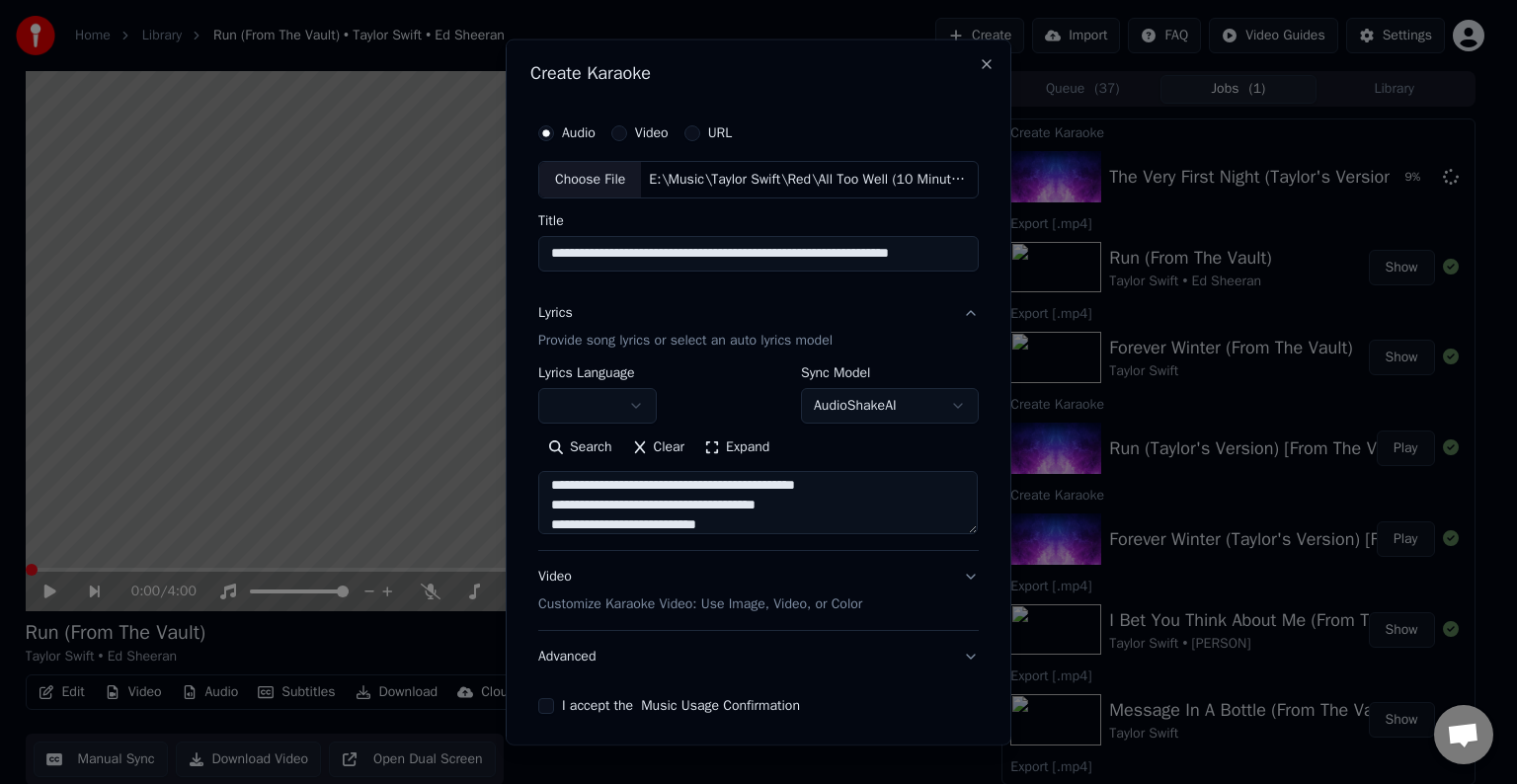 scroll, scrollTop: 201, scrollLeft: 0, axis: vertical 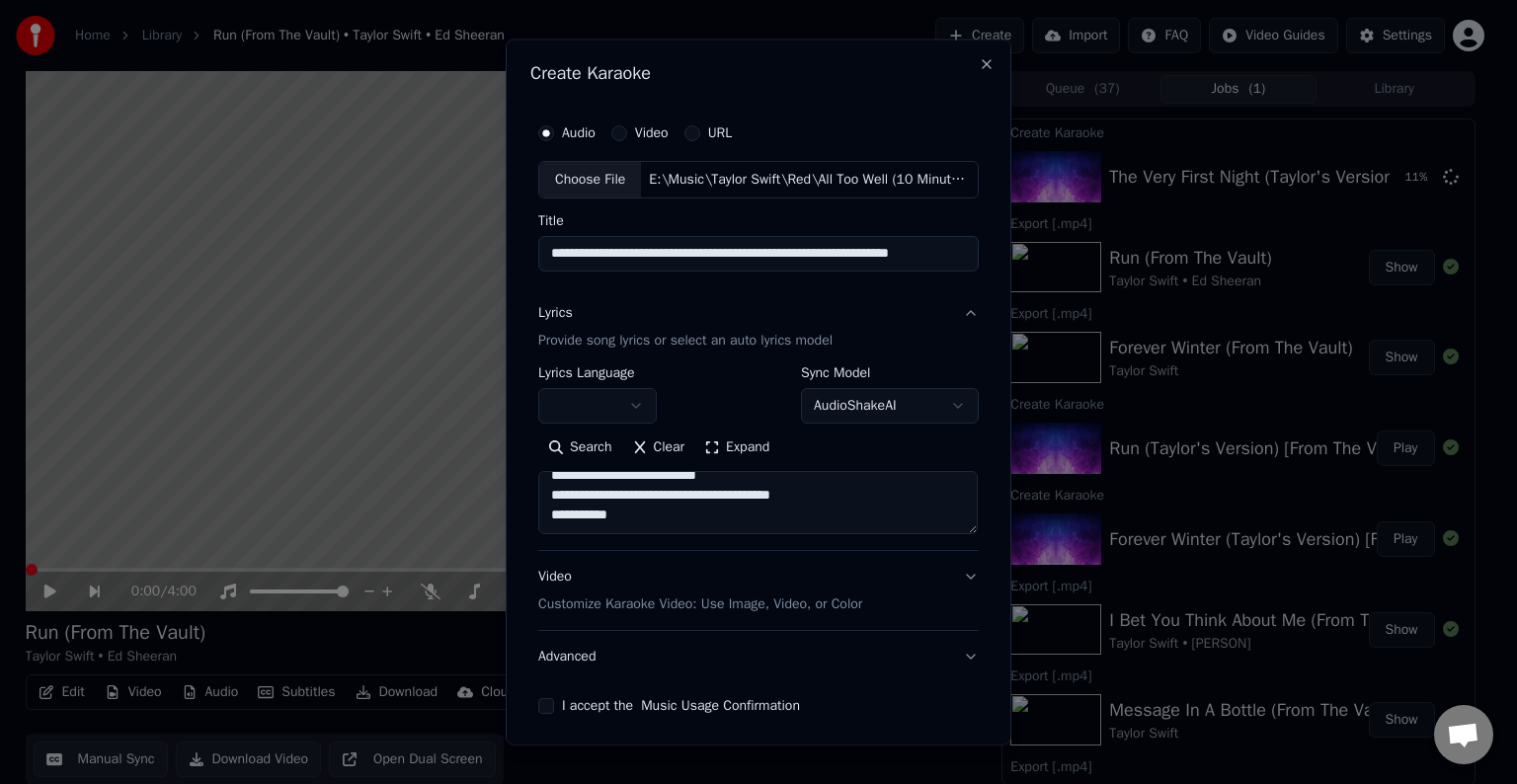 paste on "**********" 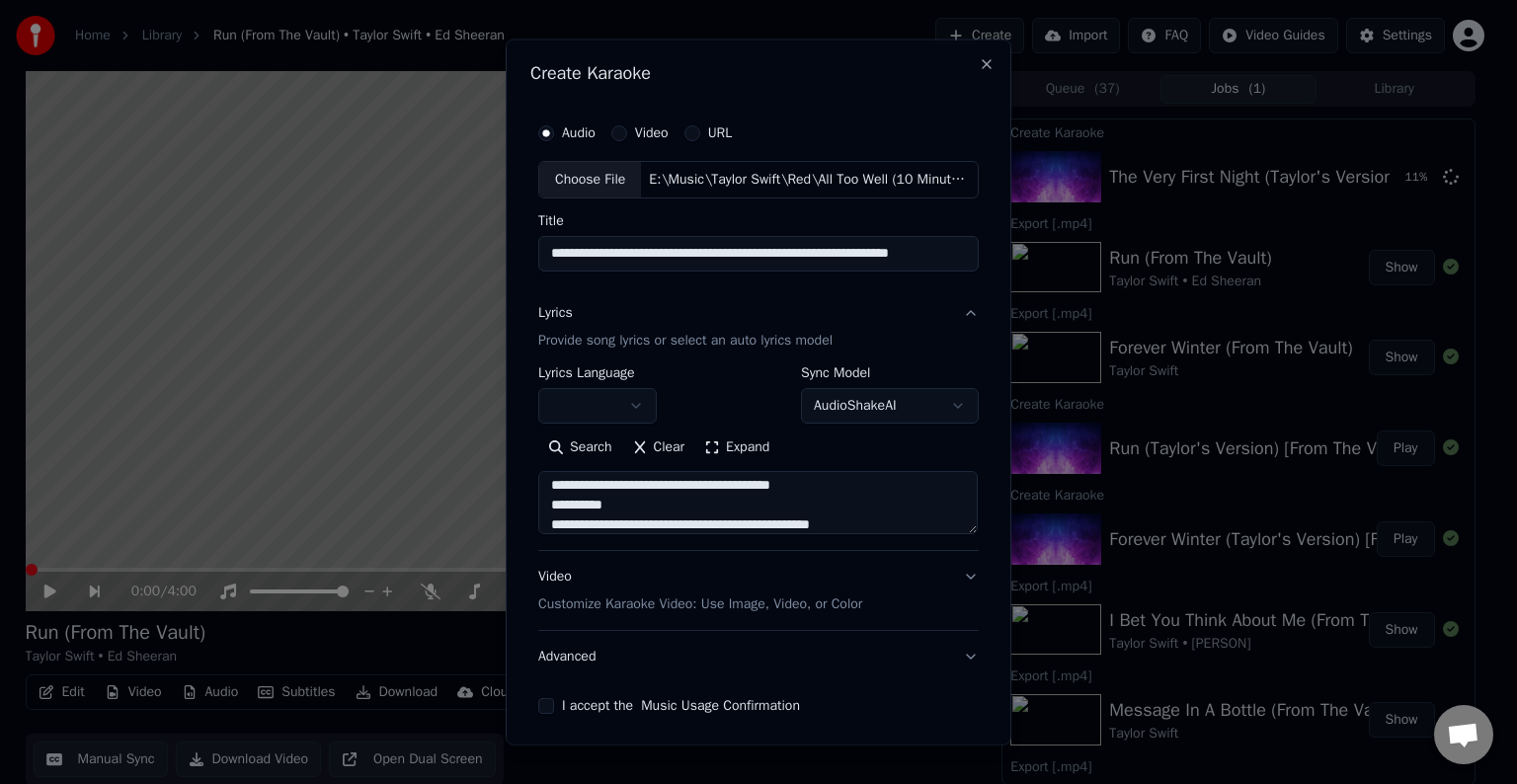 scroll, scrollTop: 280, scrollLeft: 0, axis: vertical 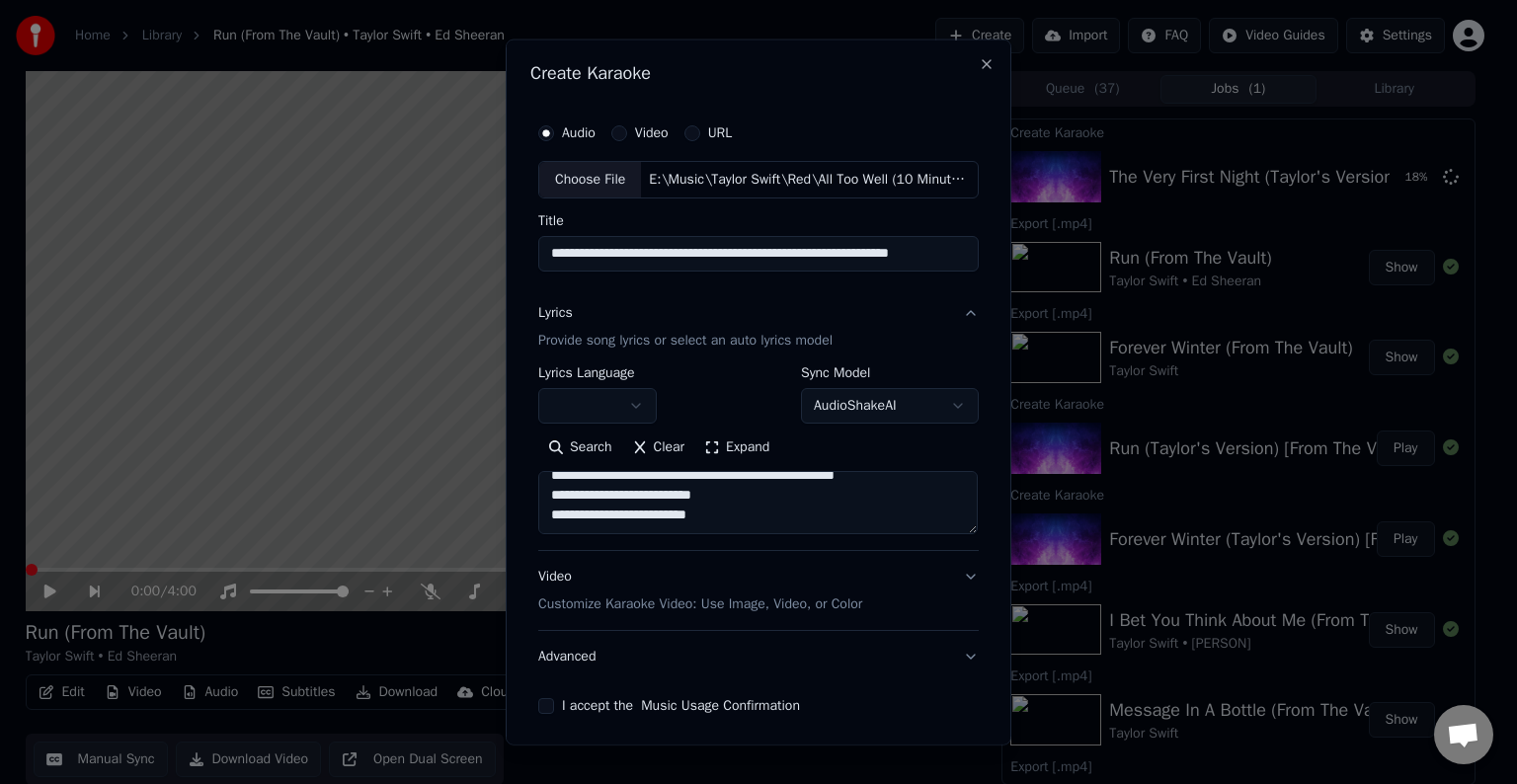 paste on "**********" 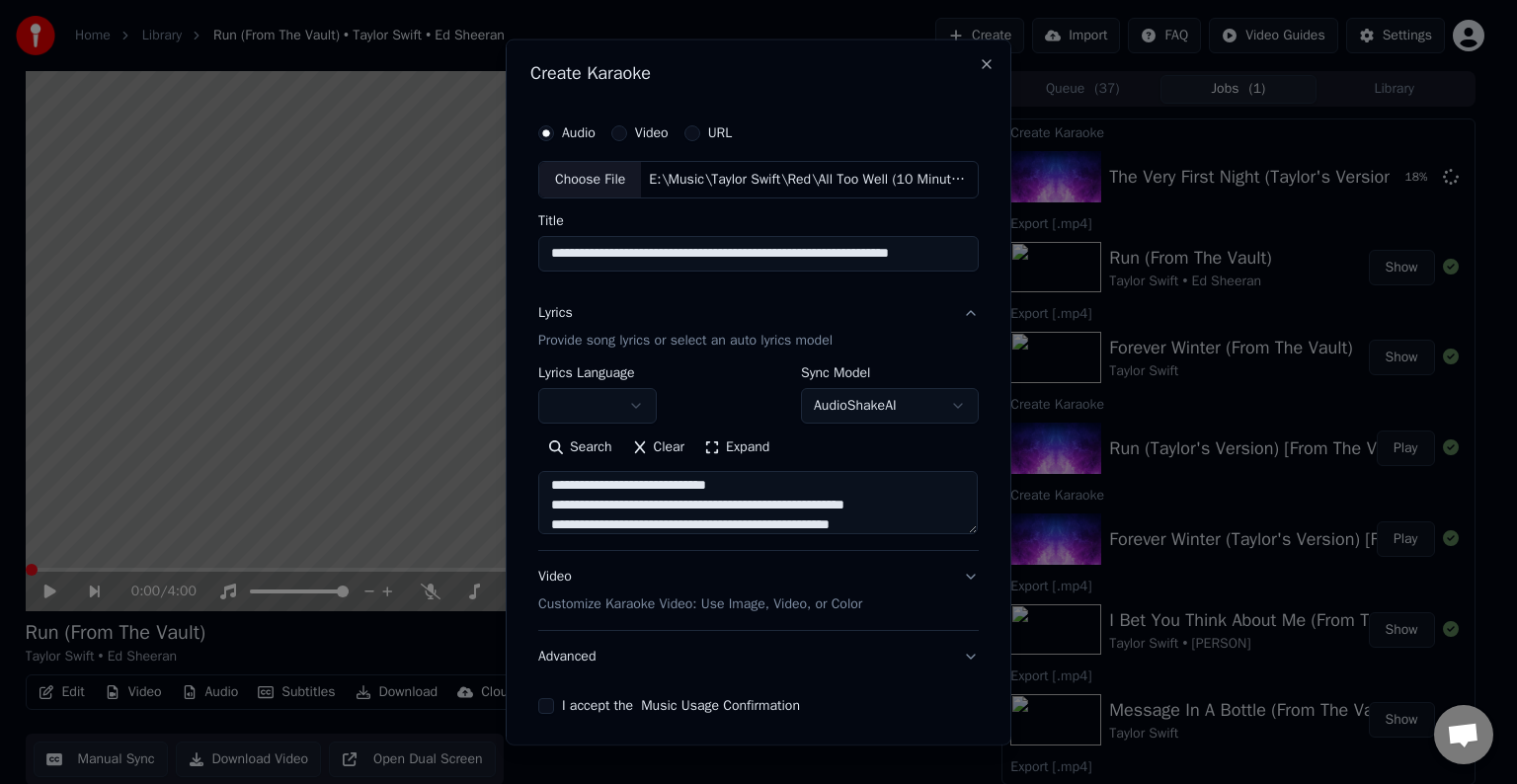 scroll, scrollTop: 537, scrollLeft: 0, axis: vertical 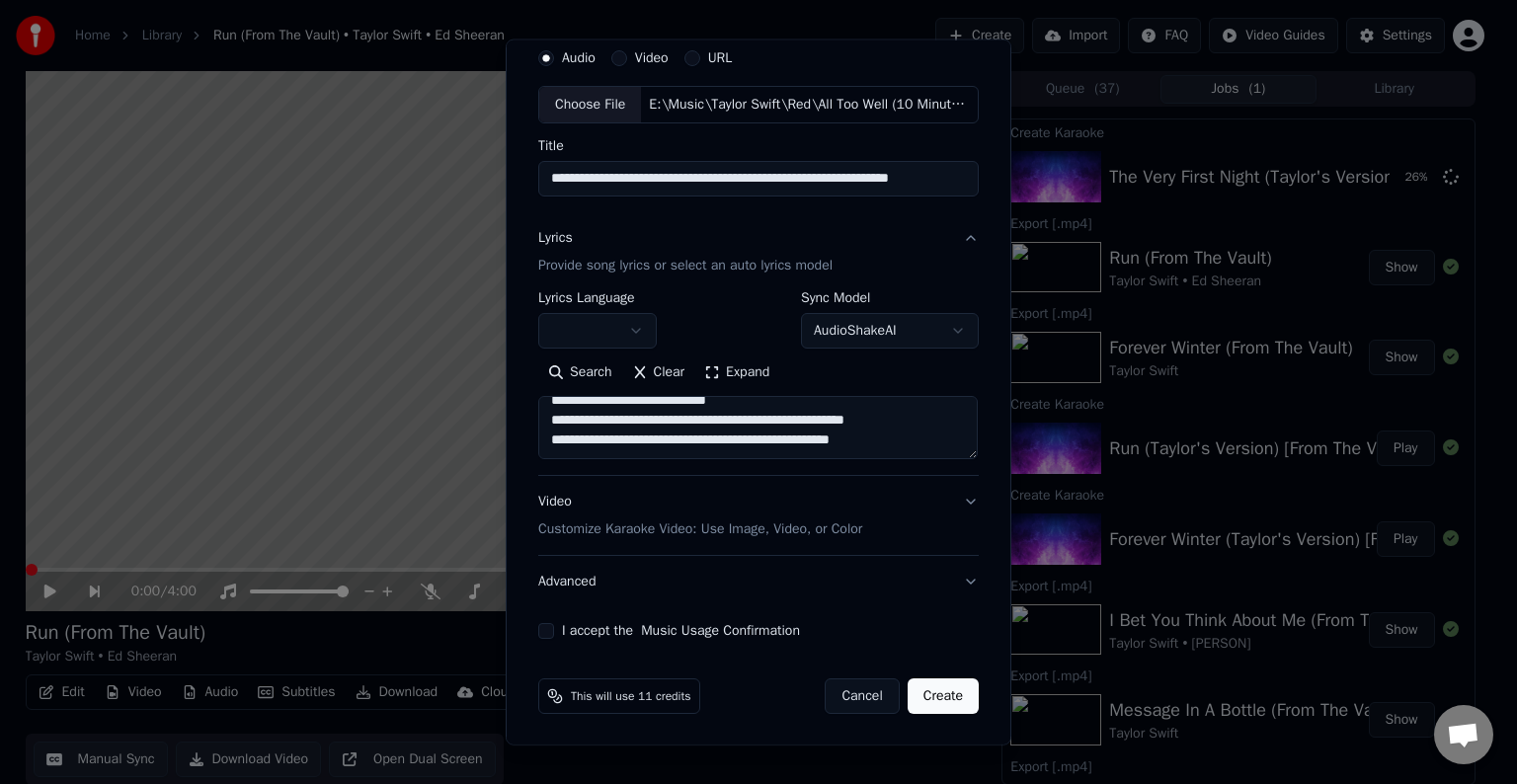 paste on "**********" 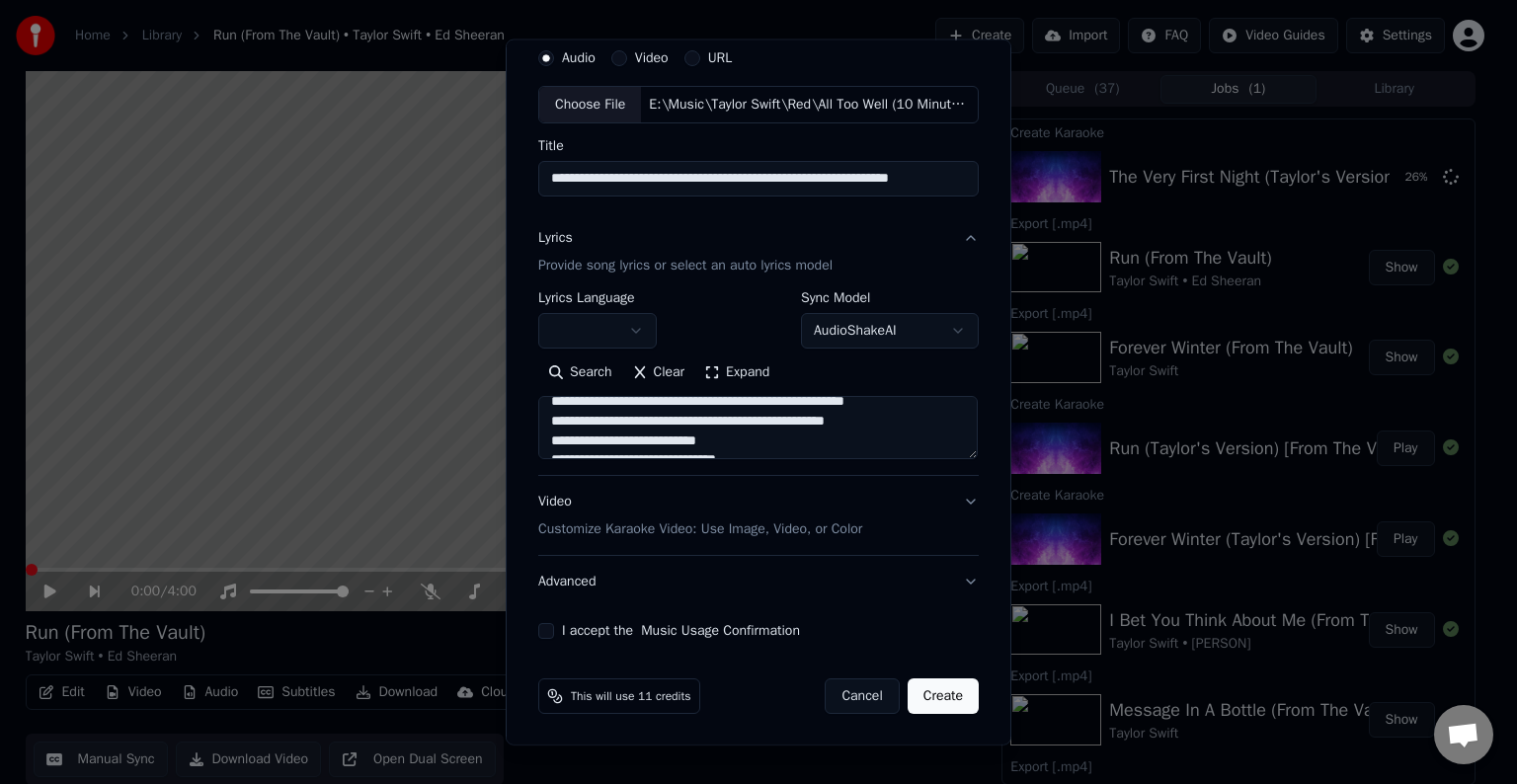 scroll, scrollTop: 616, scrollLeft: 0, axis: vertical 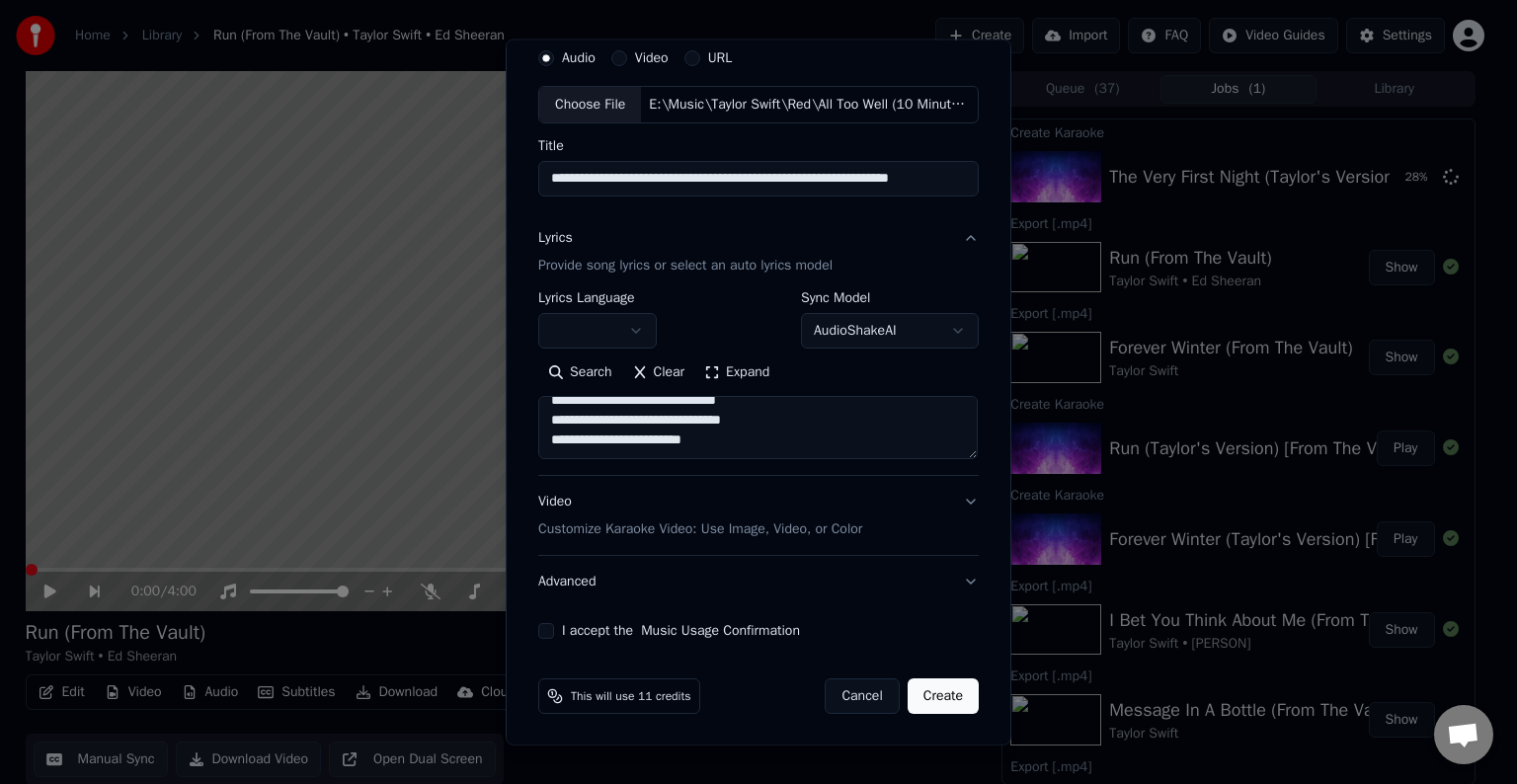 paste on "**********" 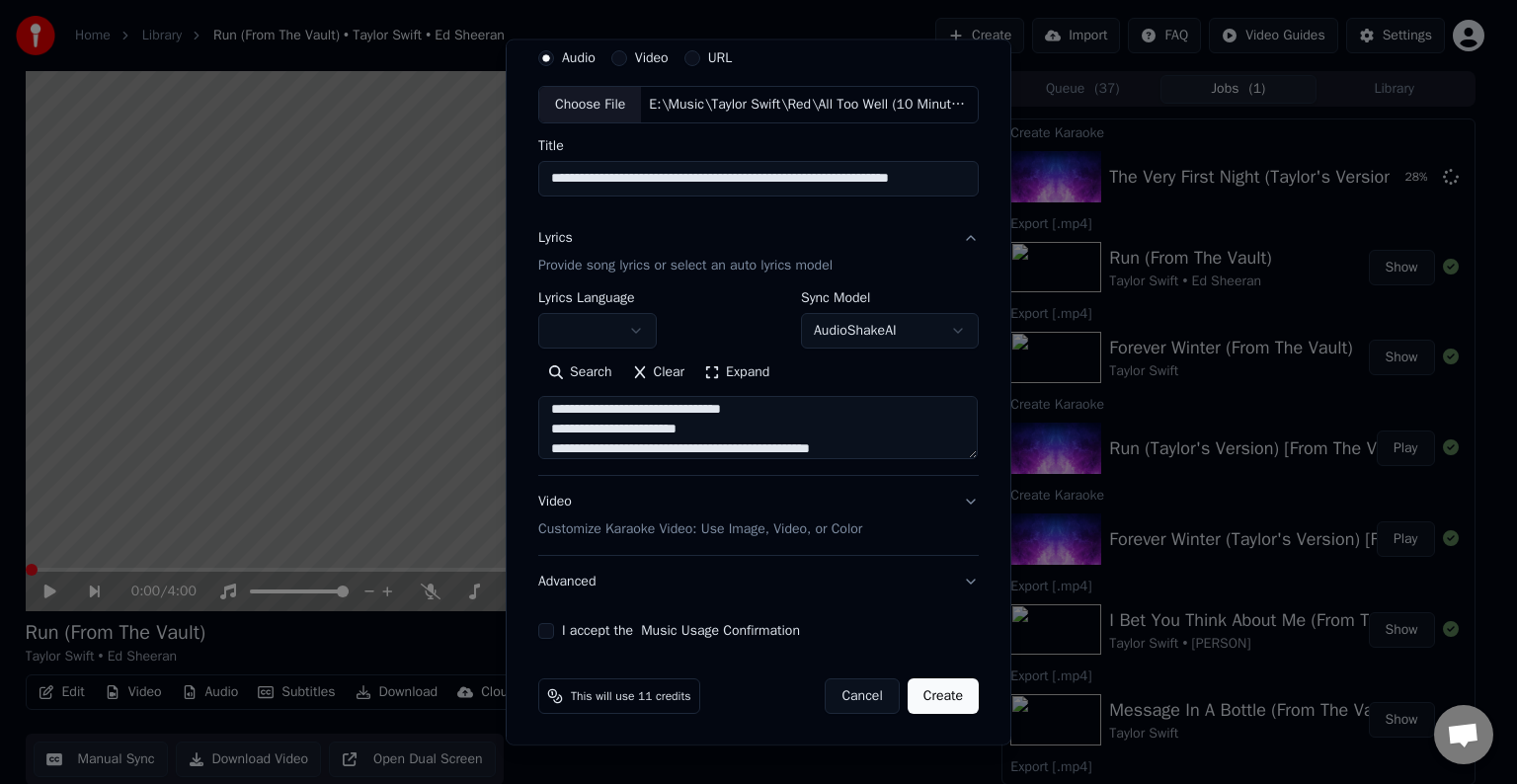scroll, scrollTop: 774, scrollLeft: 0, axis: vertical 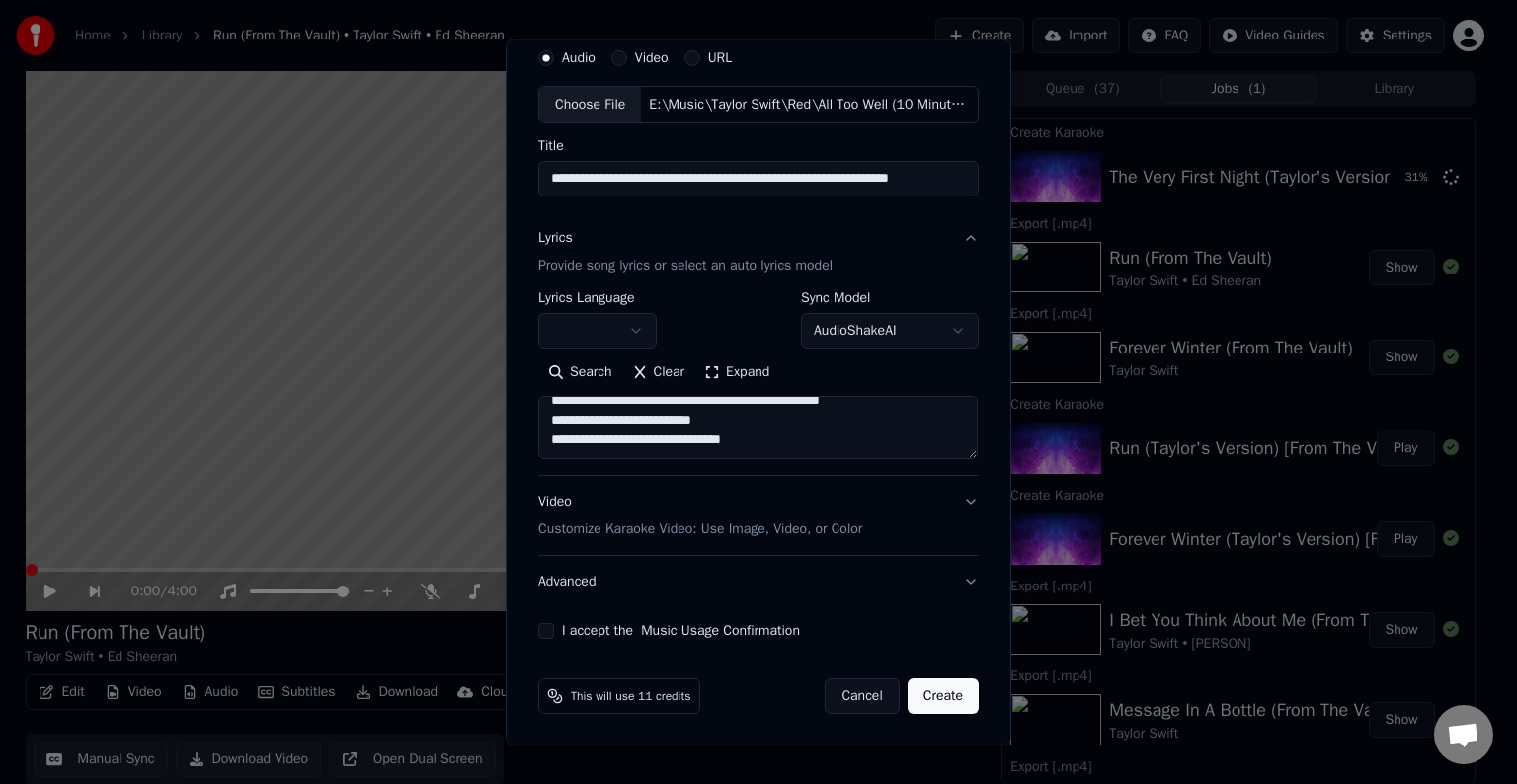paste on "**********" 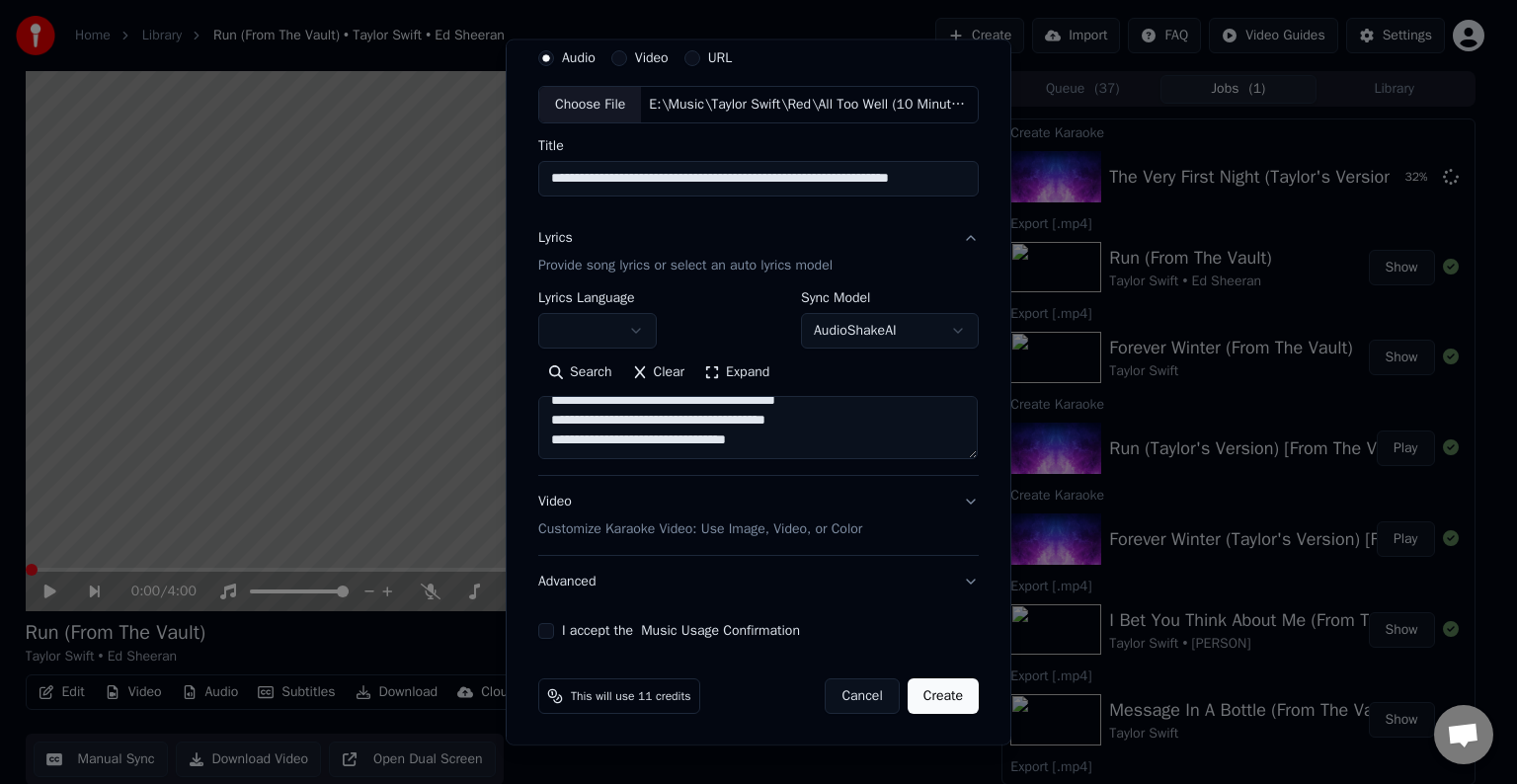 scroll, scrollTop: 952, scrollLeft: 0, axis: vertical 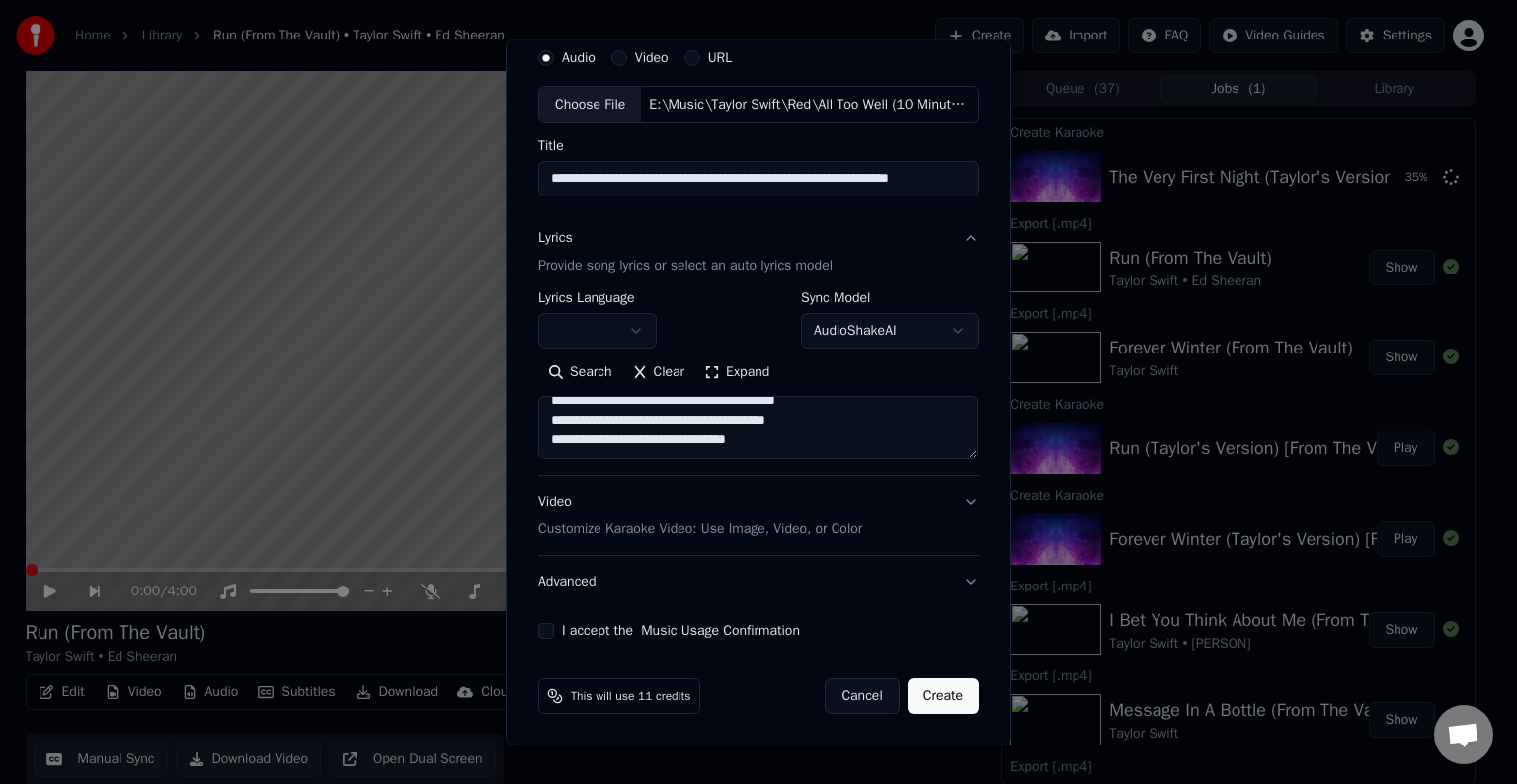 paste on "**********" 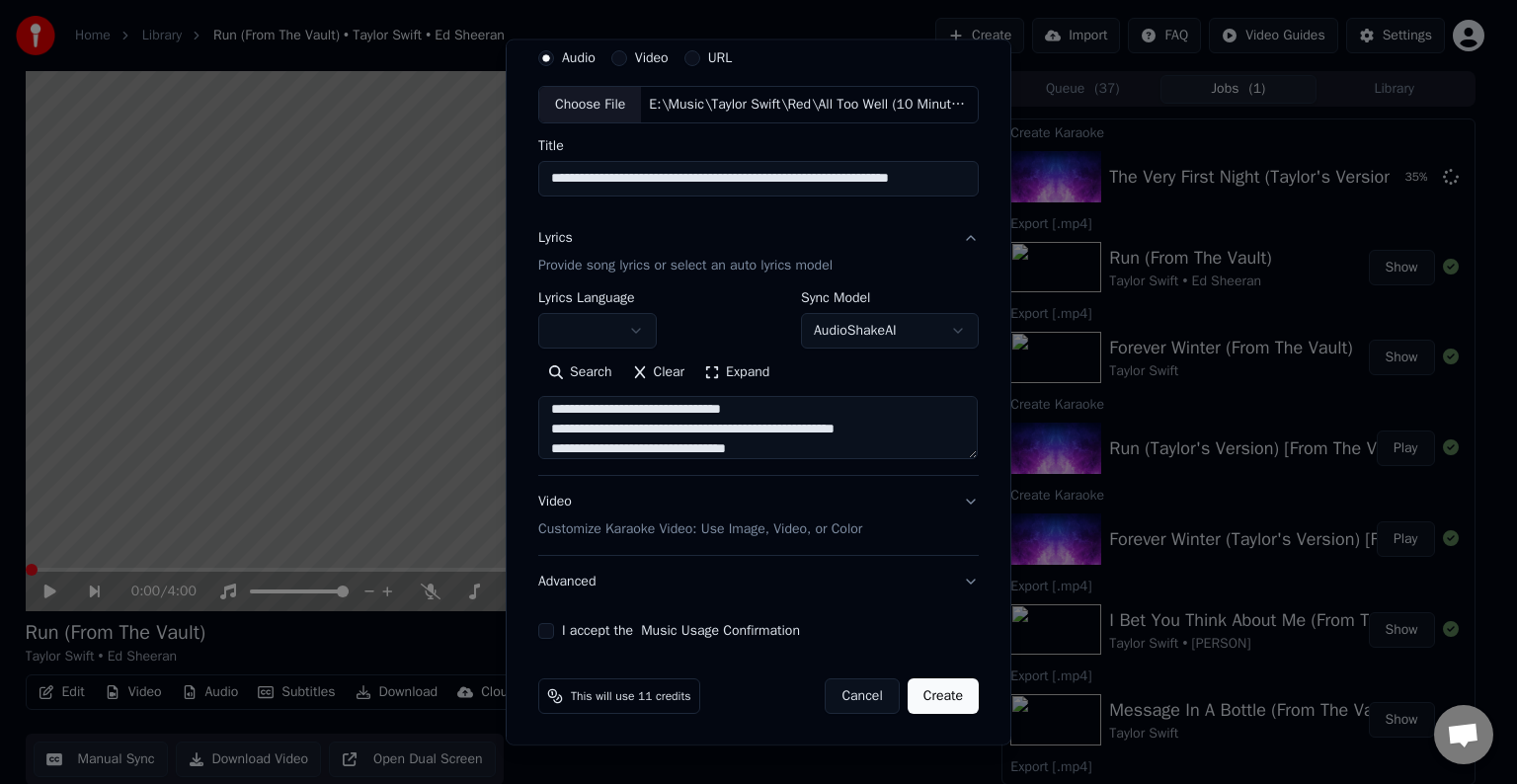 scroll, scrollTop: 1248, scrollLeft: 0, axis: vertical 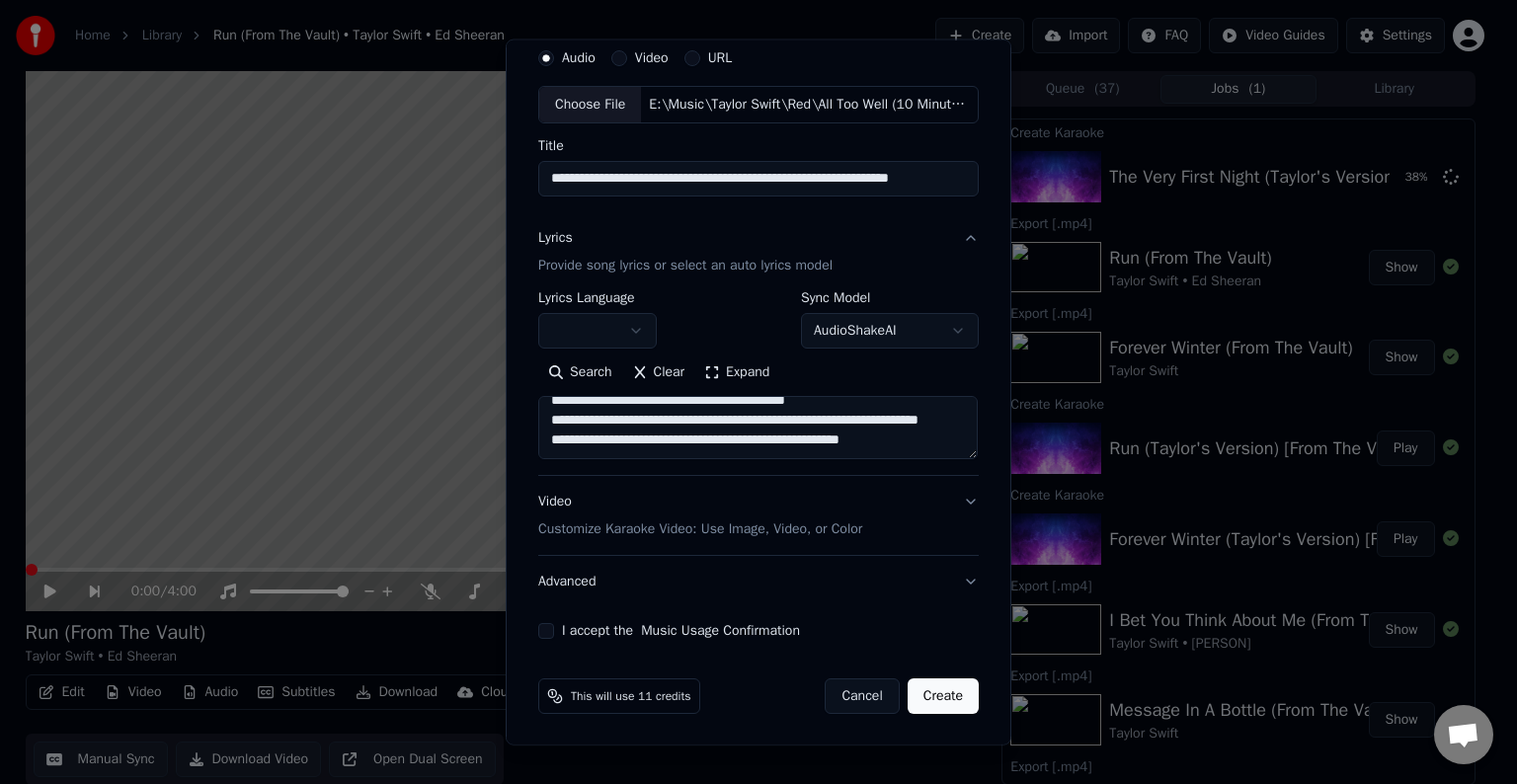 paste on "**********" 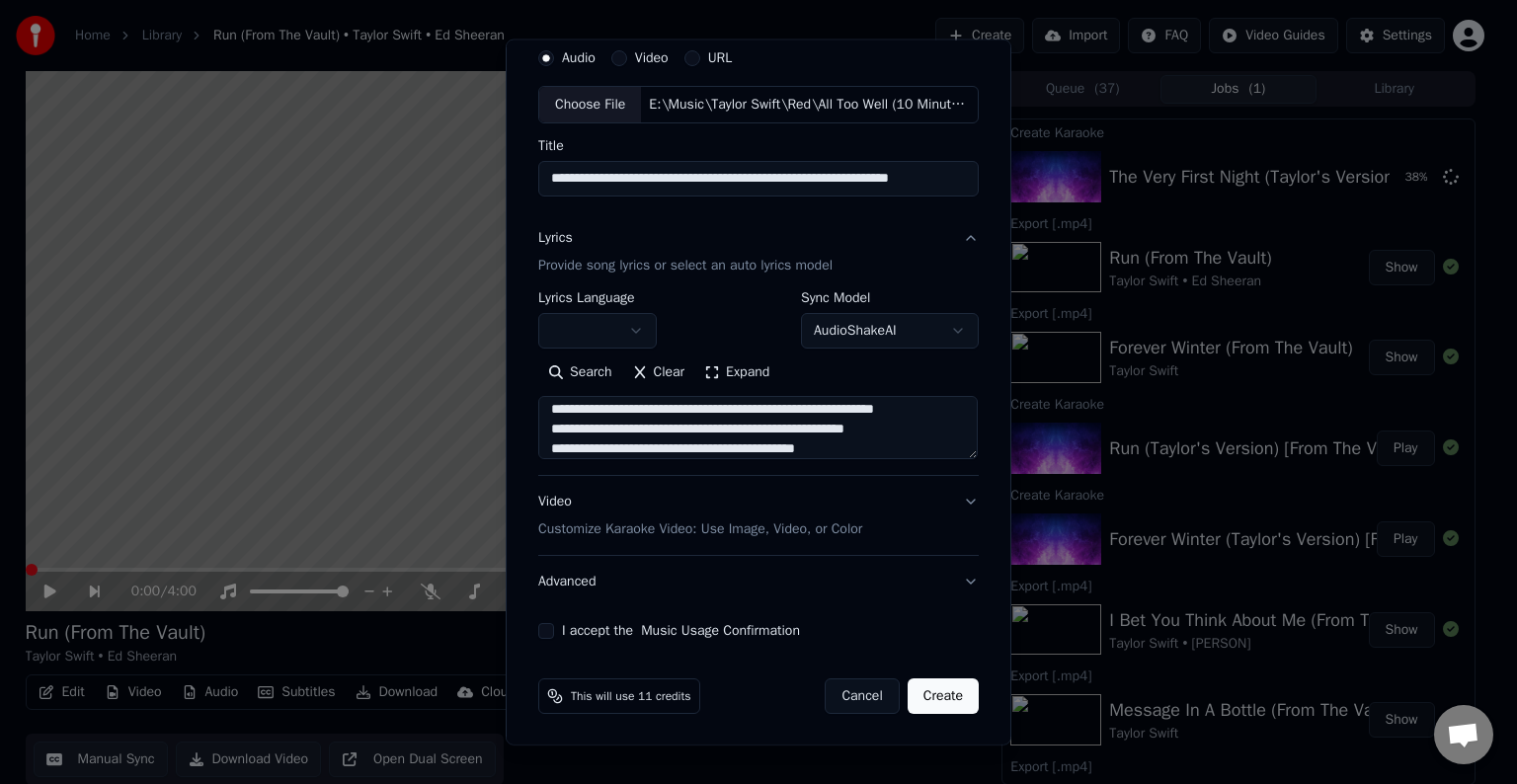 scroll, scrollTop: 1405, scrollLeft: 0, axis: vertical 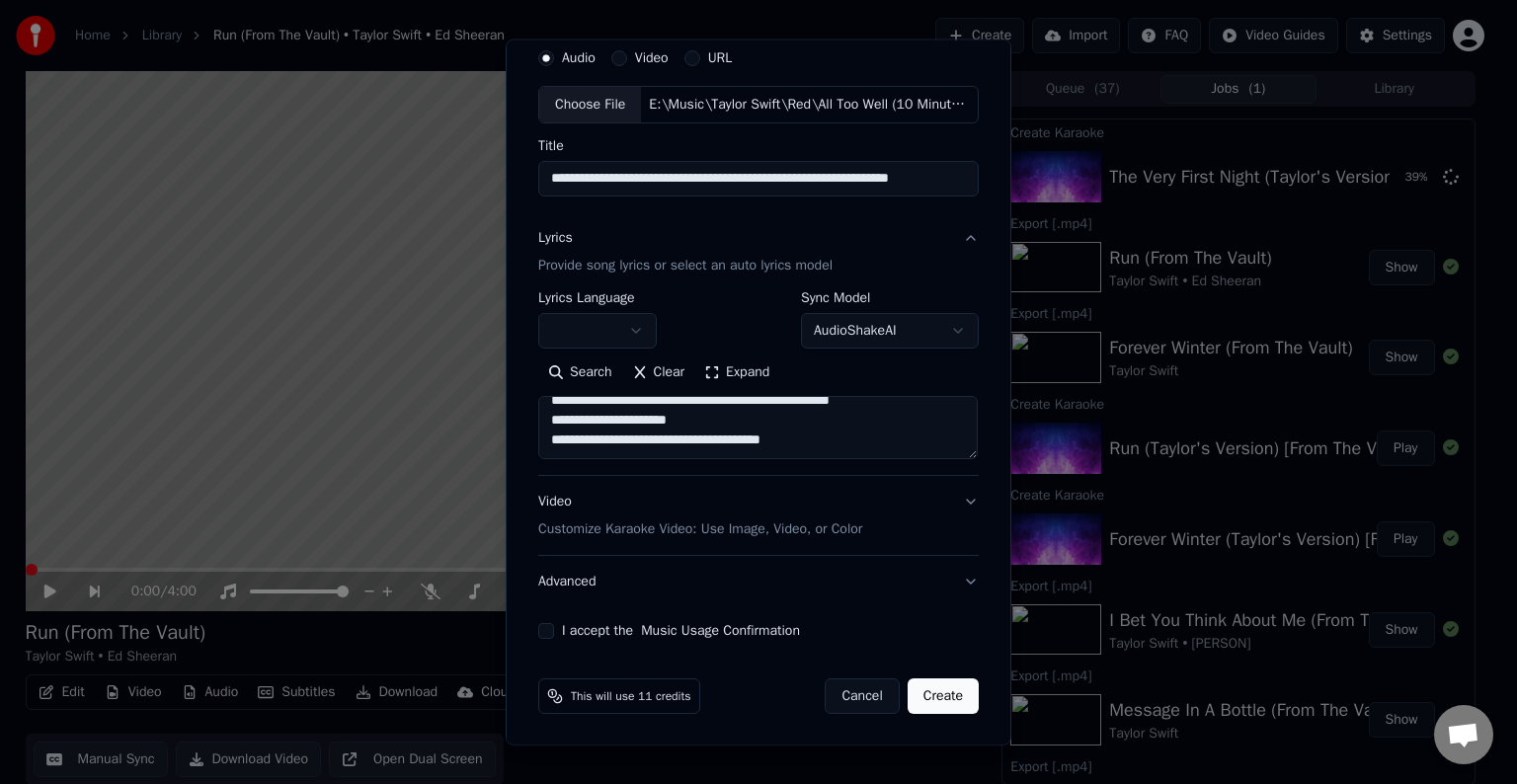 paste on "**********" 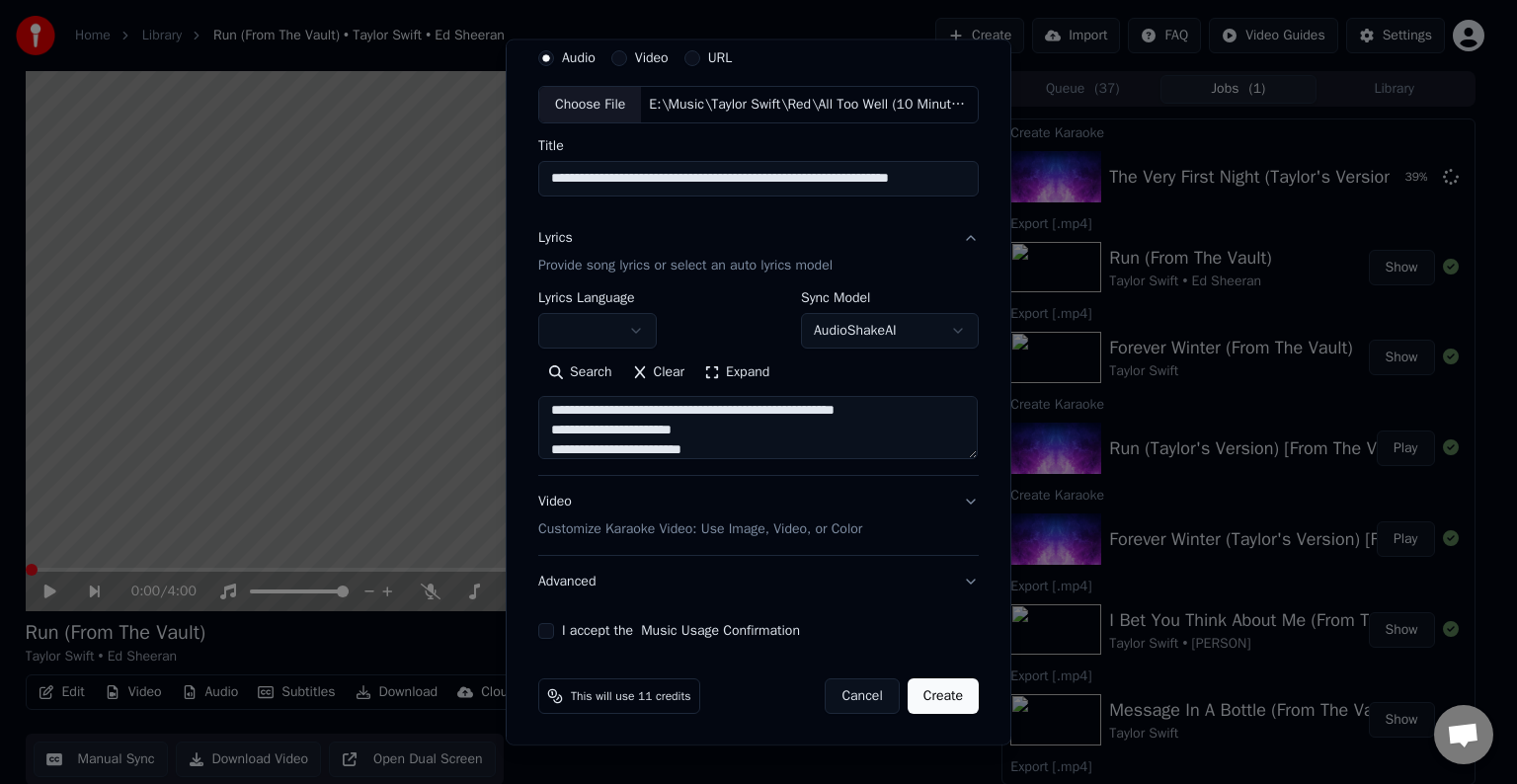 scroll, scrollTop: 1583, scrollLeft: 0, axis: vertical 